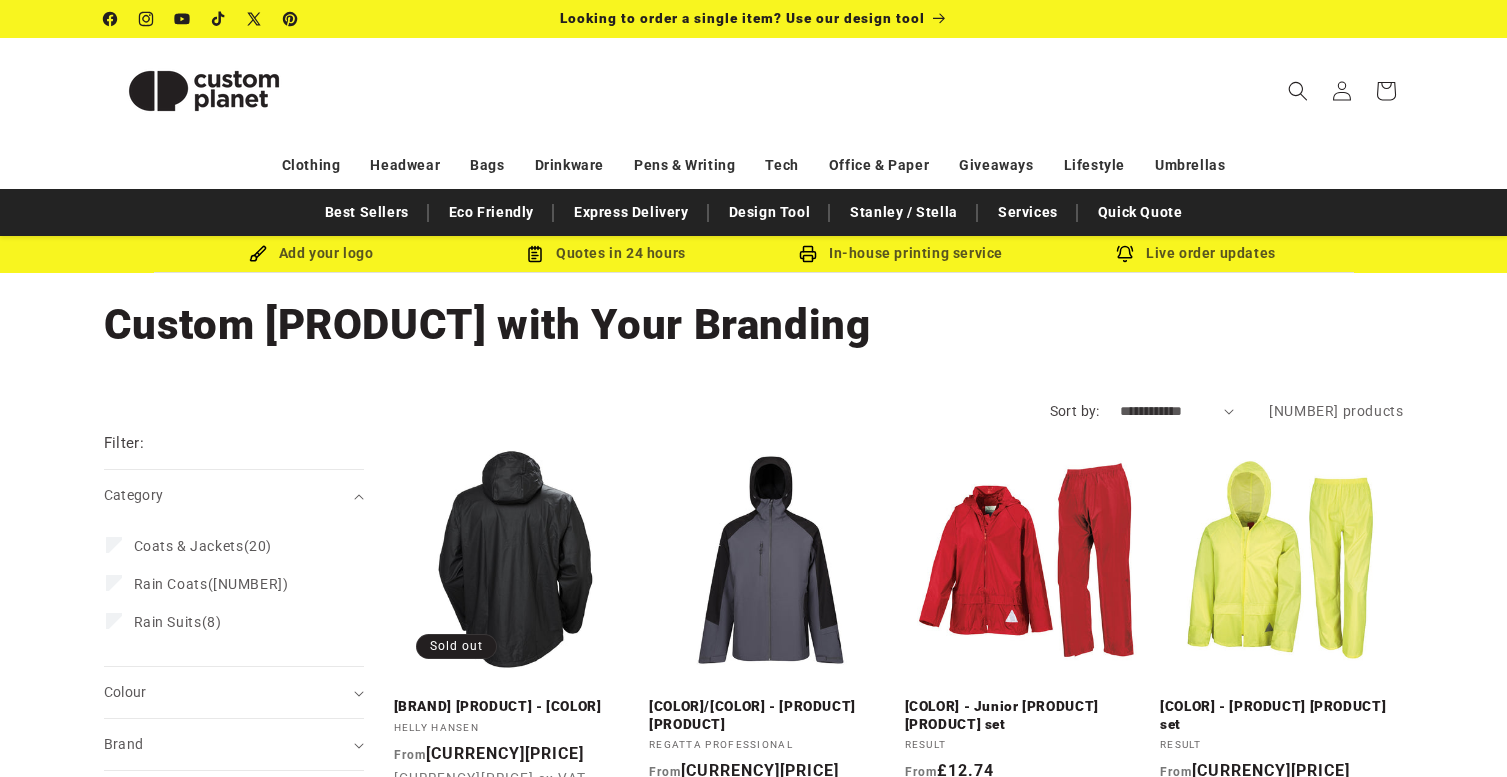 scroll, scrollTop: 0, scrollLeft: 0, axis: both 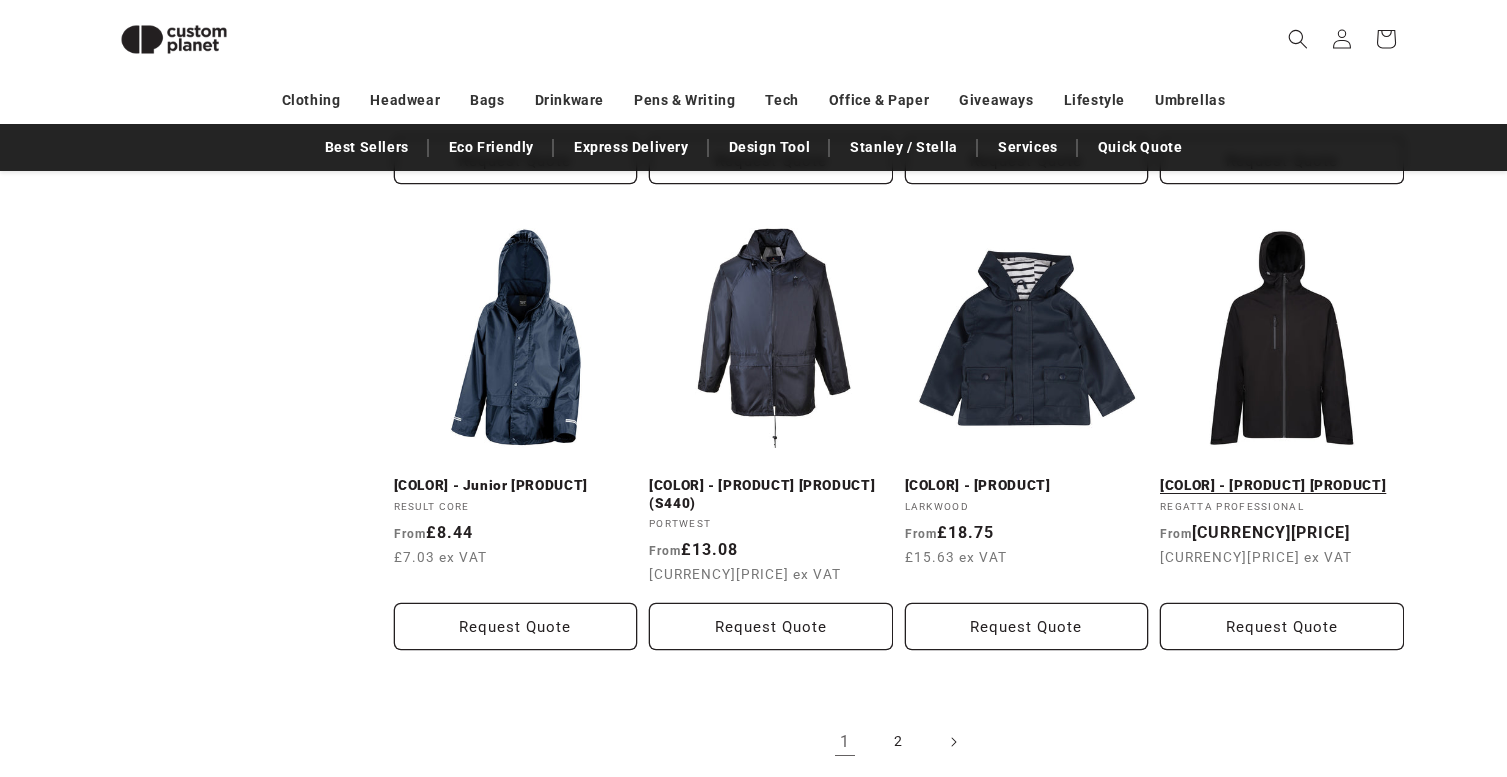 click on "Black - X-Pro Beacon Brite Light waterproof jacket" at bounding box center (1282, 486) 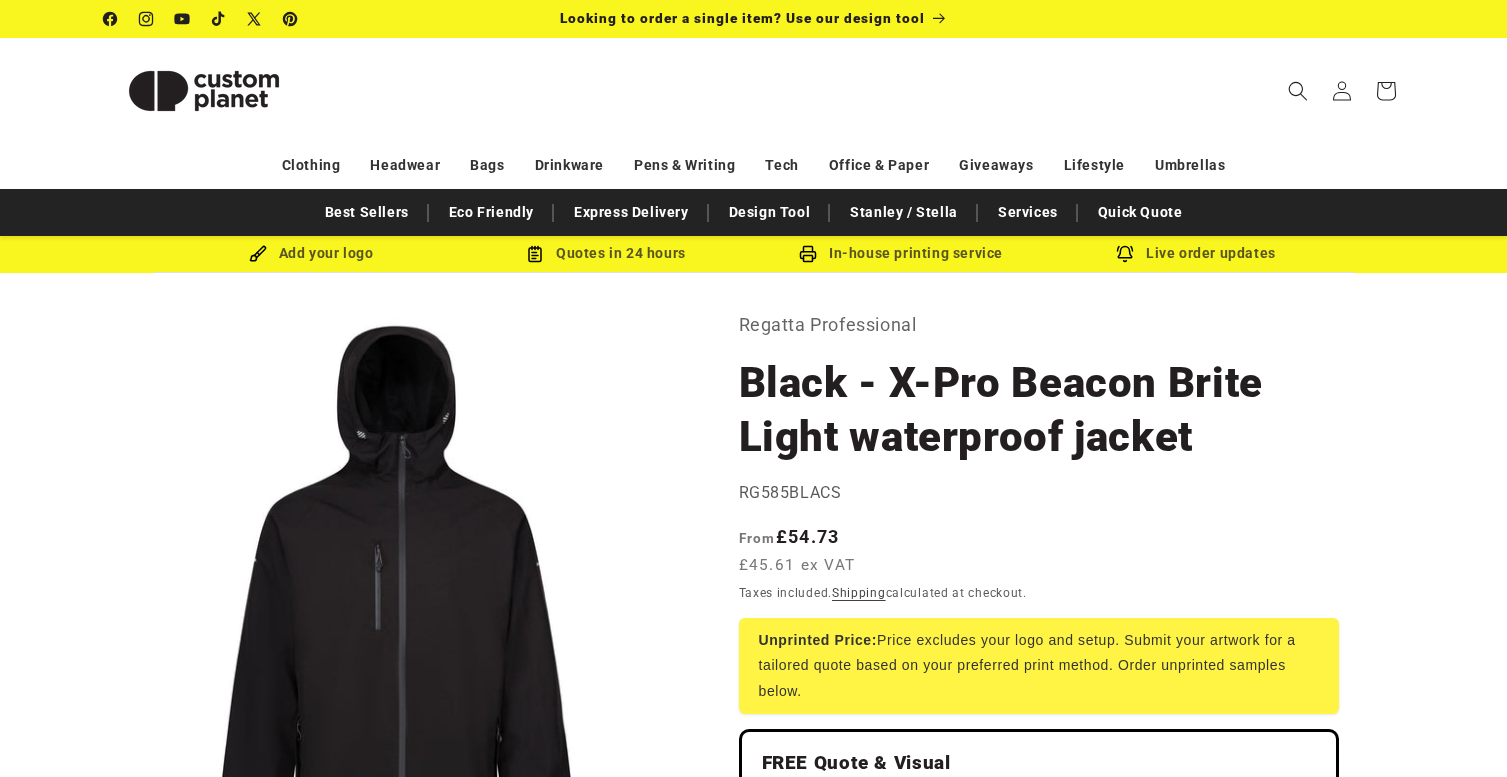 scroll, scrollTop: 0, scrollLeft: 0, axis: both 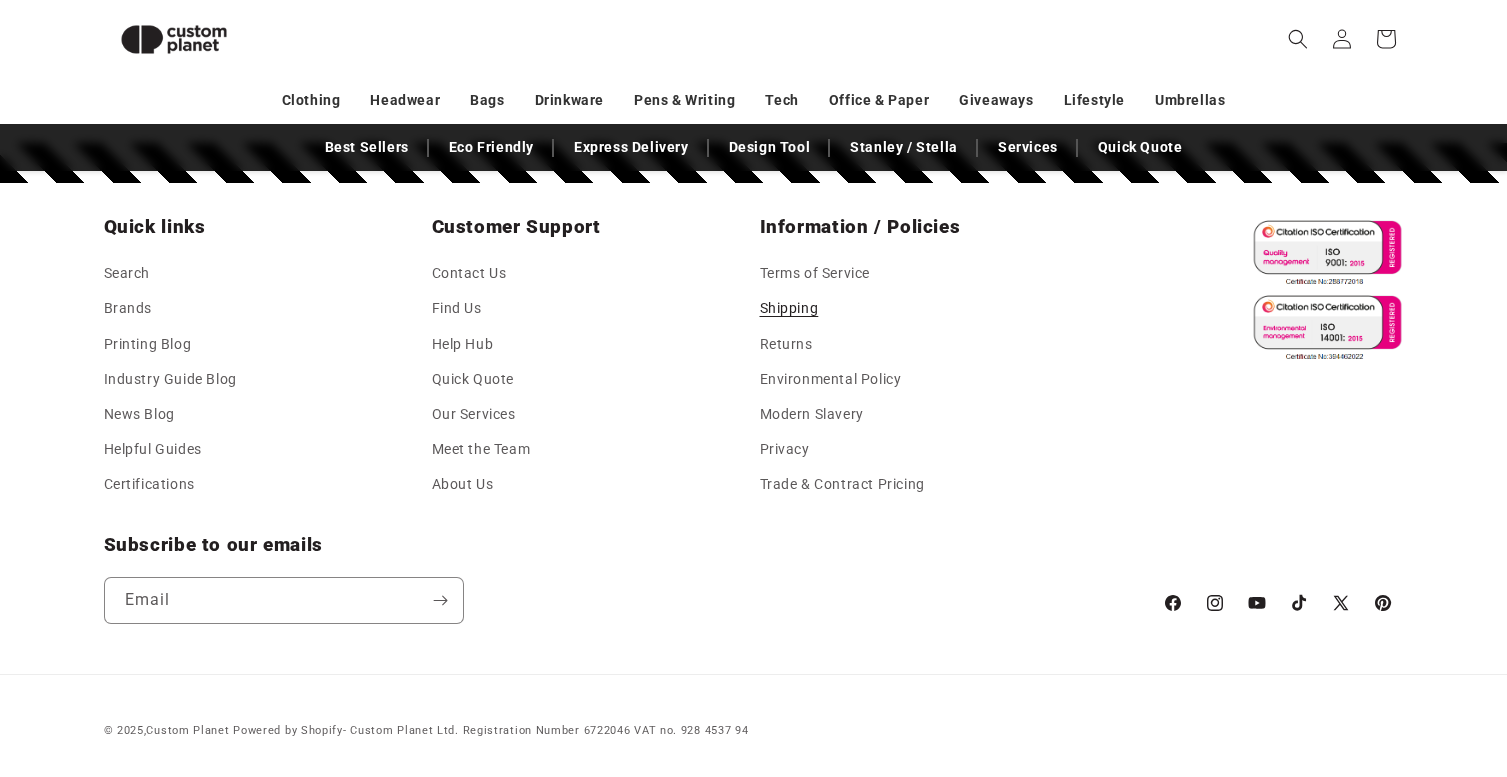click on "Shipping" at bounding box center (789, 308) 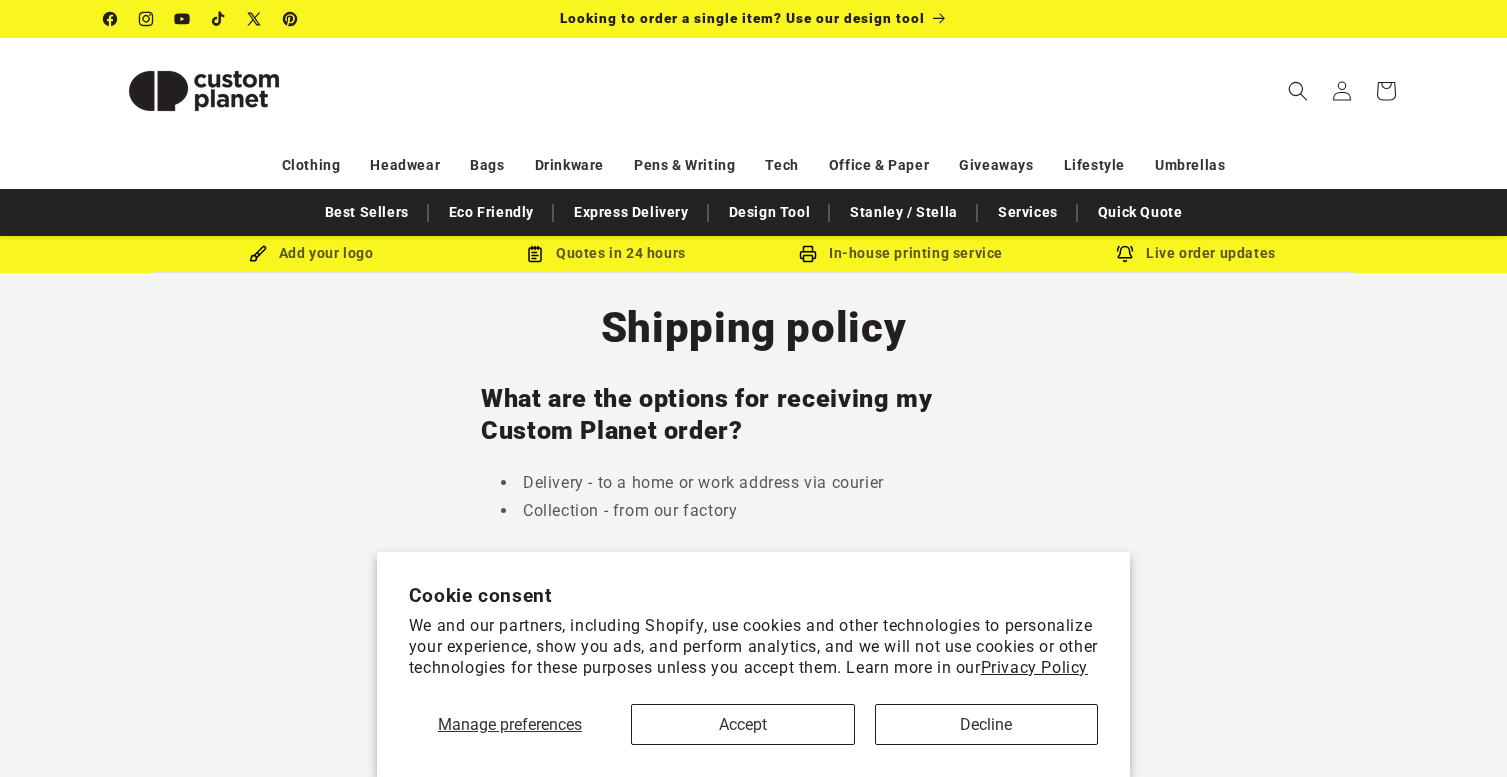scroll, scrollTop: 0, scrollLeft: 0, axis: both 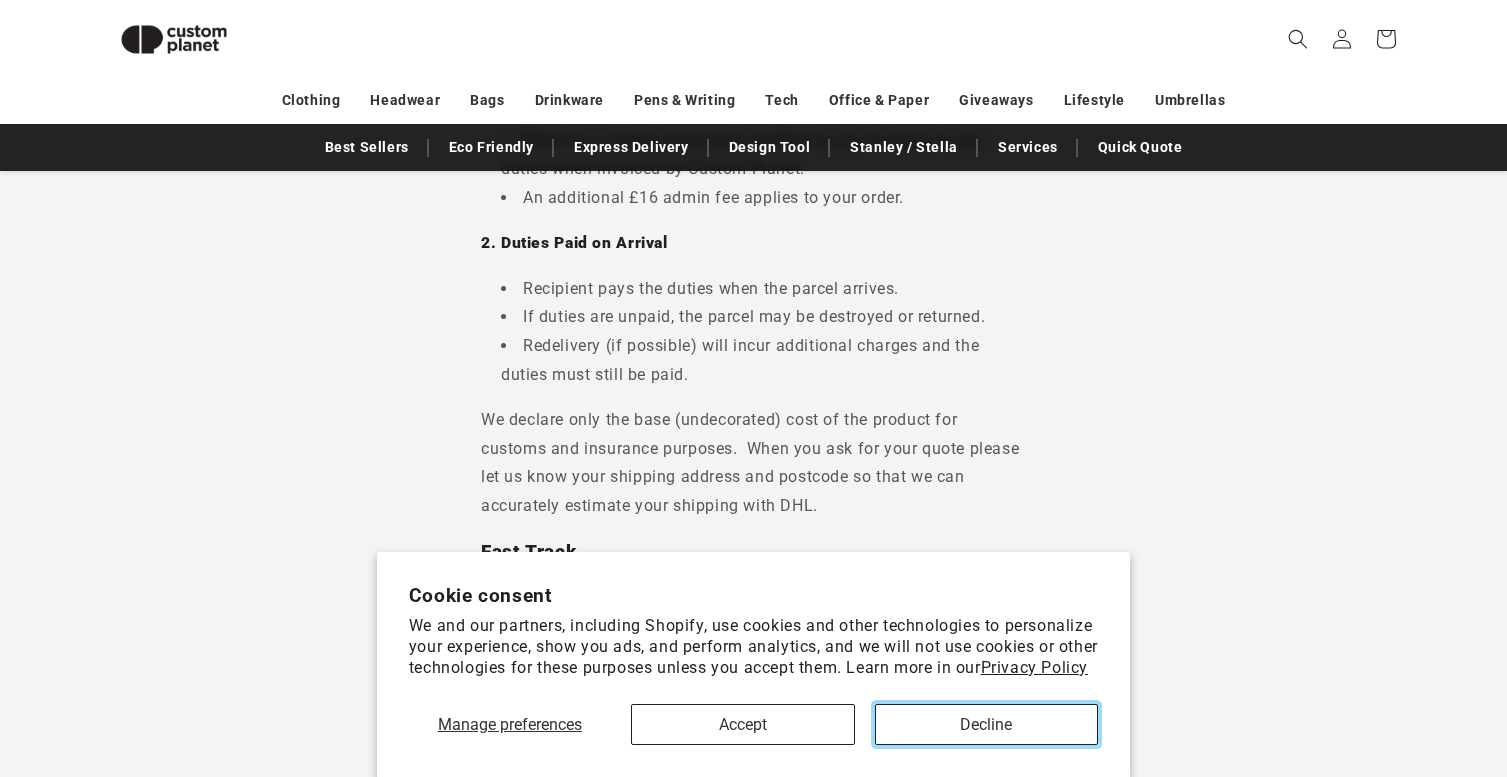 click on "Decline" at bounding box center (987, 724) 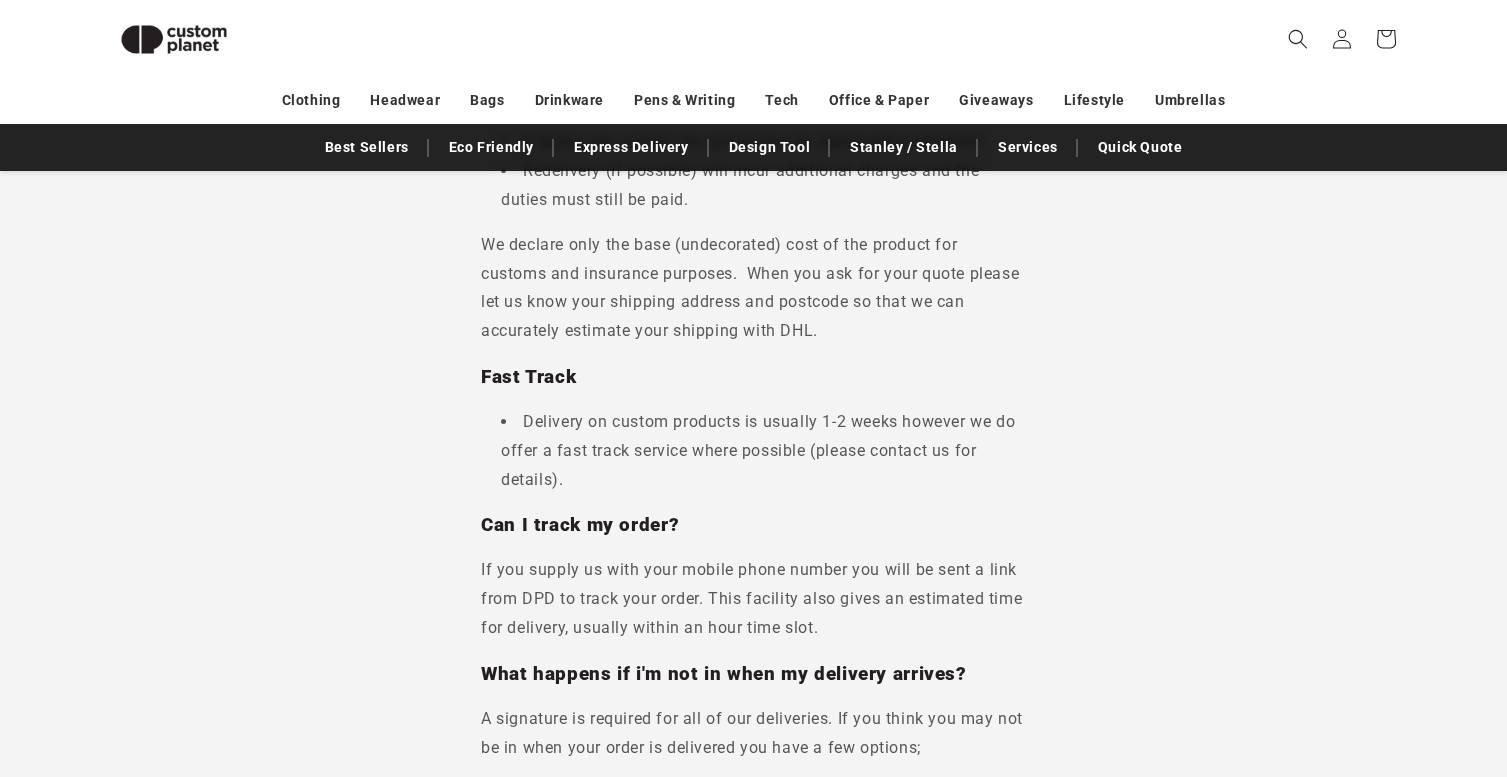 scroll, scrollTop: 1239, scrollLeft: 0, axis: vertical 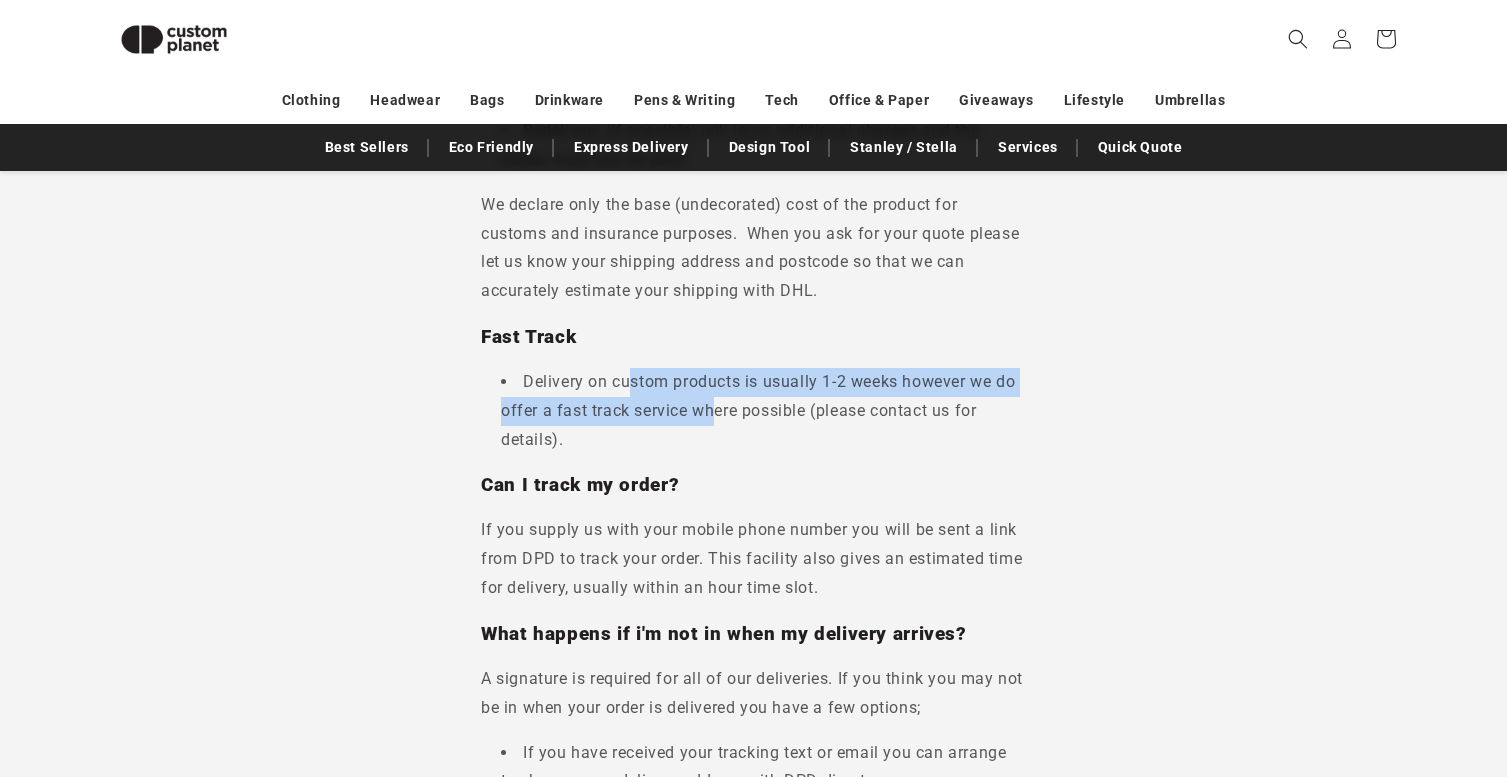 drag, startPoint x: 632, startPoint y: 385, endPoint x: 717, endPoint y: 408, distance: 88.0568 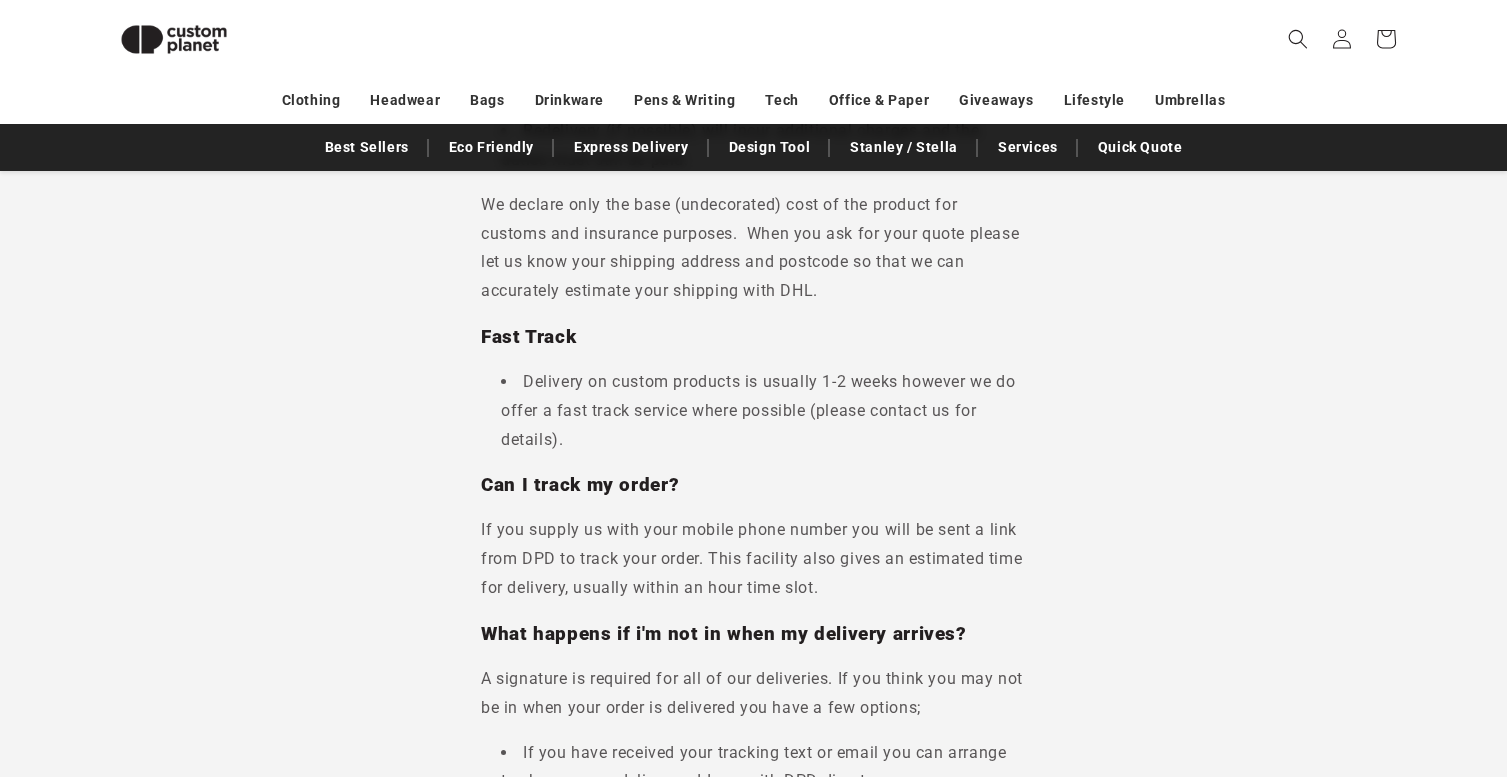 click on "Delivery on custom products is usually 1-2 weeks however we do offer a fast track service where possible (please contact us for details)." at bounding box center (763, 411) 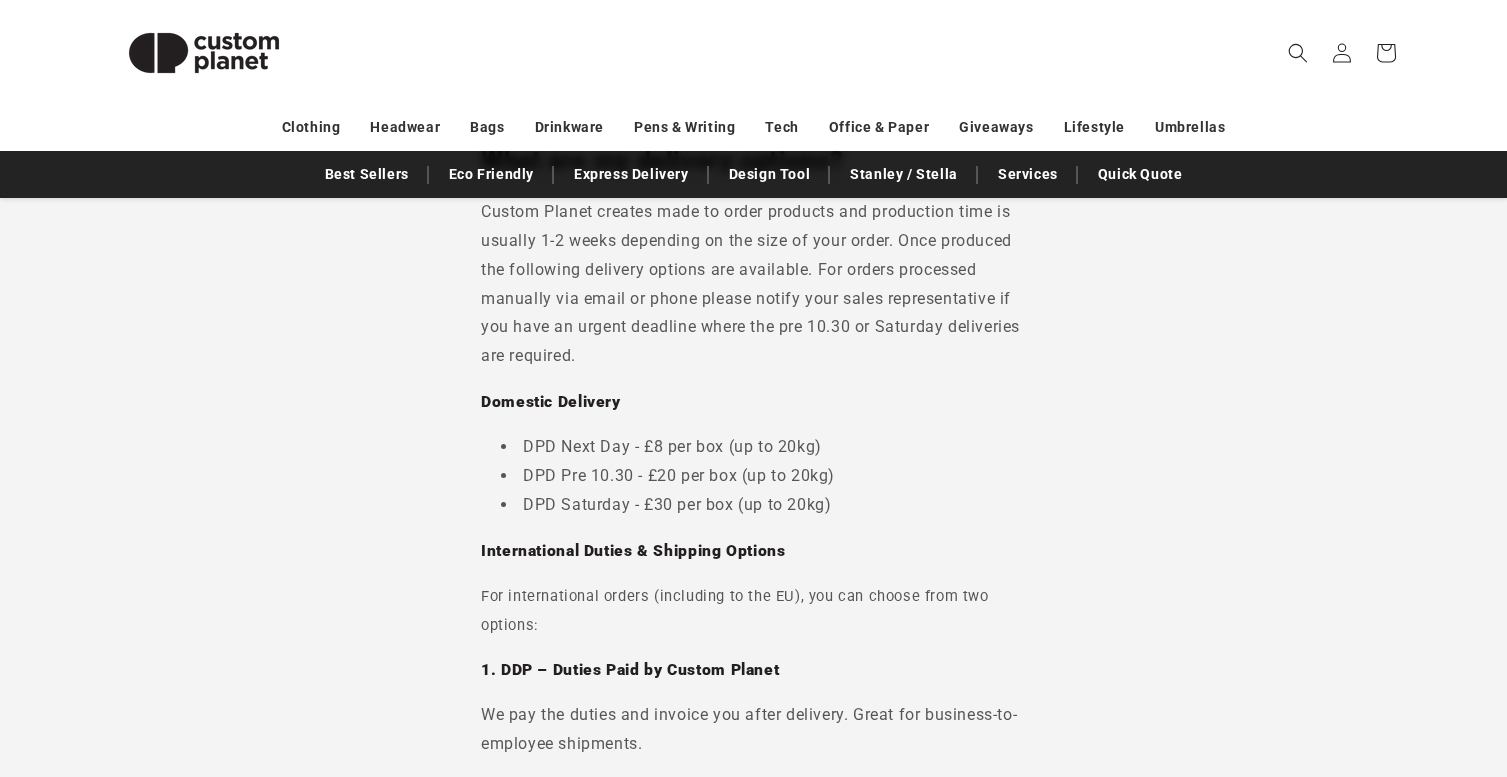 scroll, scrollTop: 0, scrollLeft: 0, axis: both 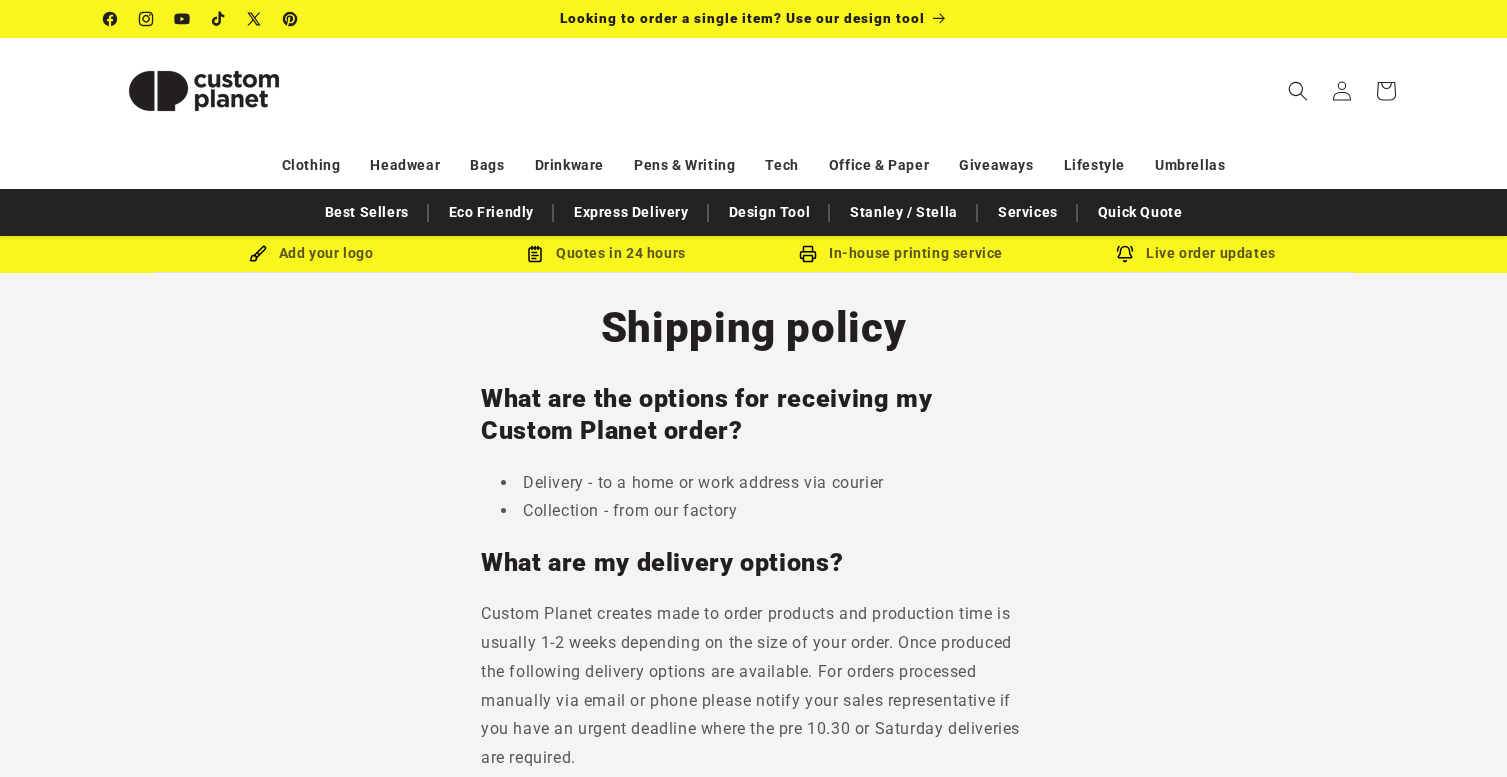 click at bounding box center [204, 91] 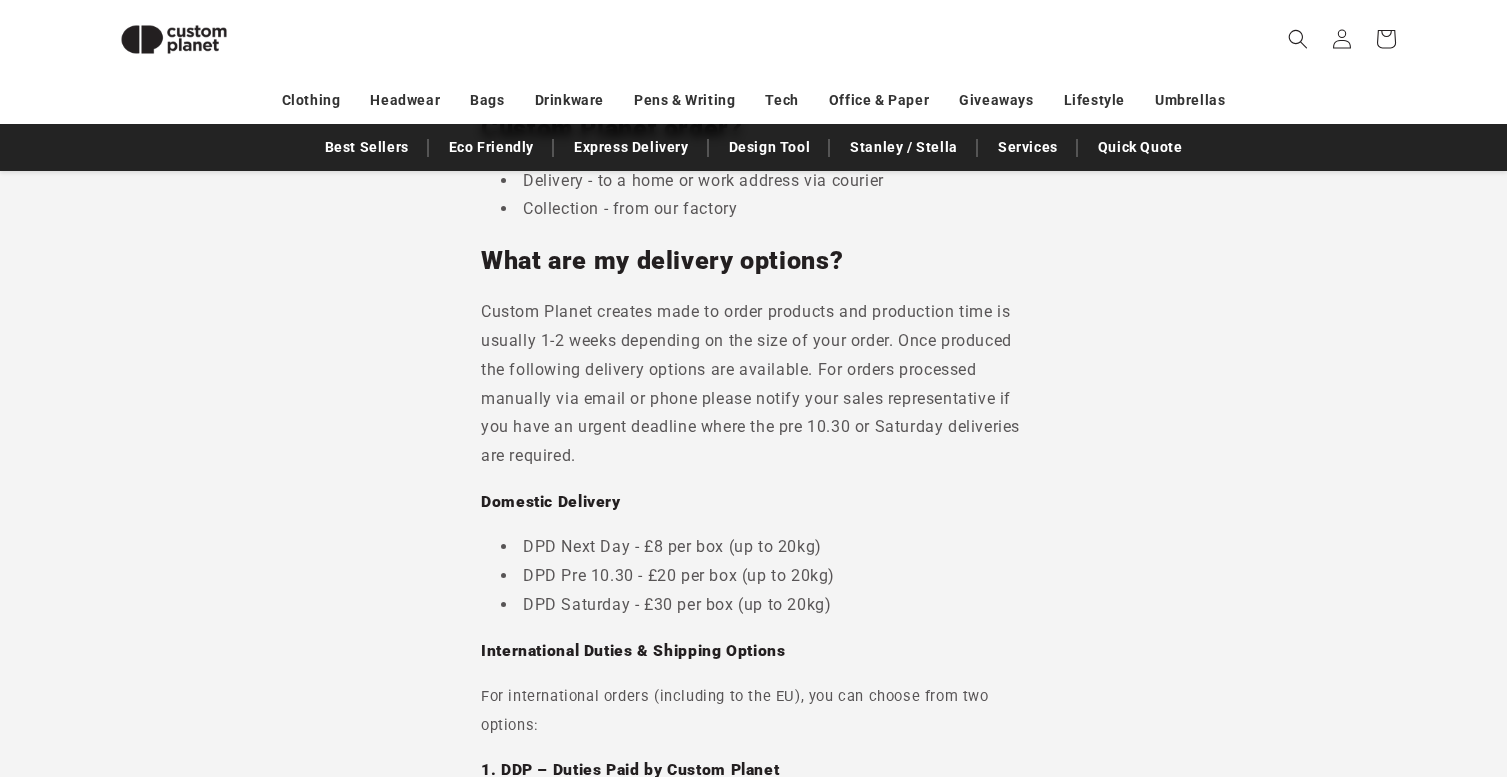 scroll, scrollTop: 258, scrollLeft: 0, axis: vertical 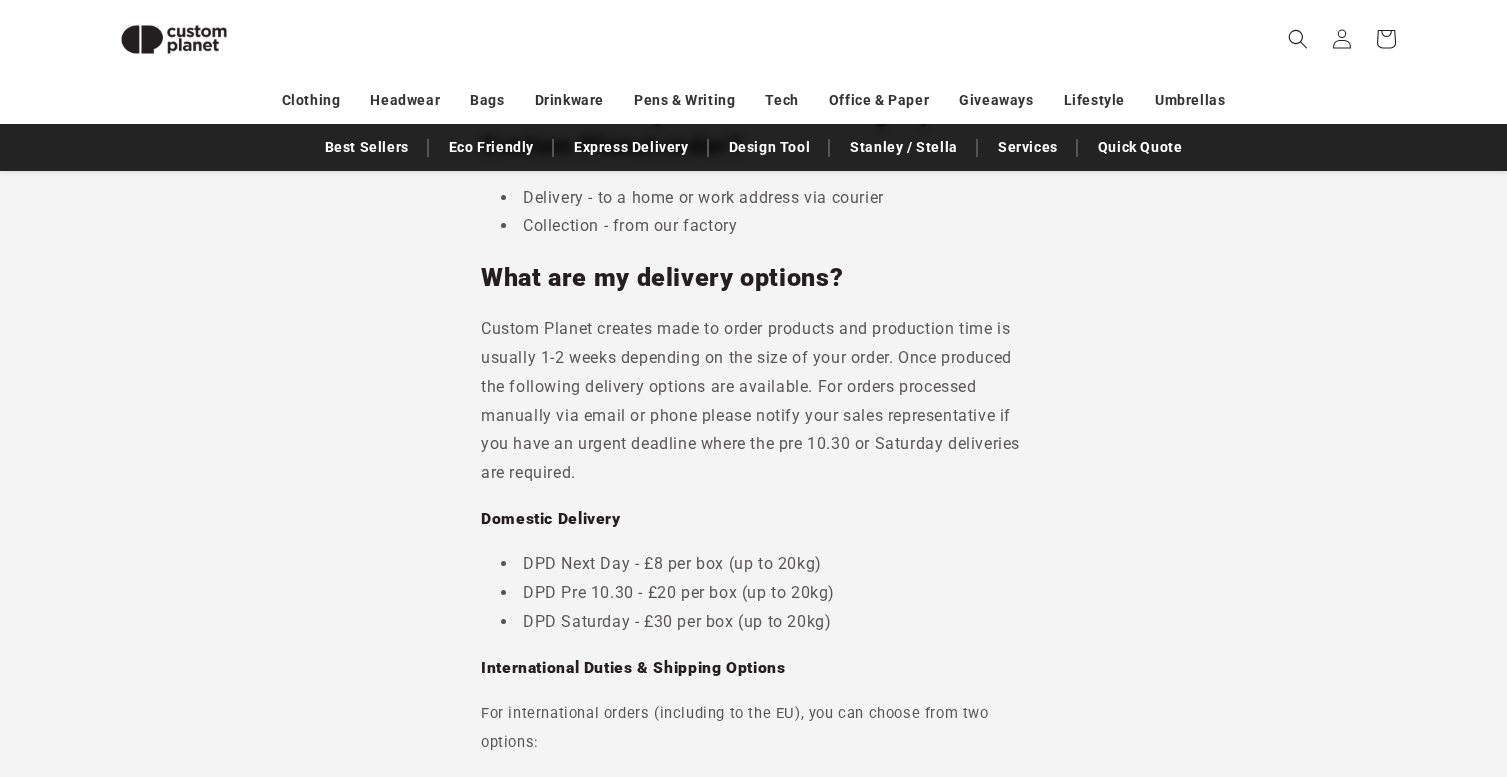 click at bounding box center [174, 39] 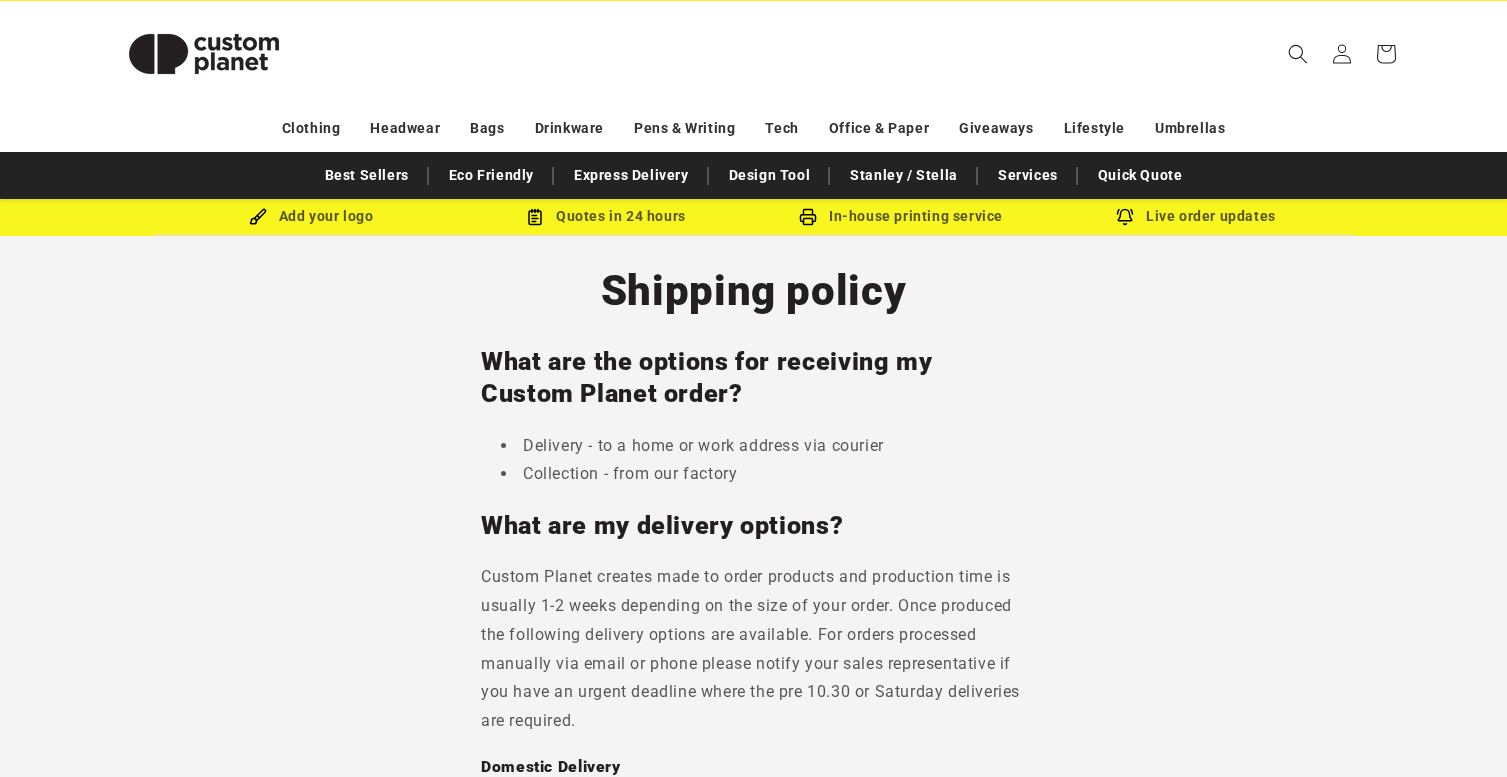 scroll, scrollTop: 0, scrollLeft: 0, axis: both 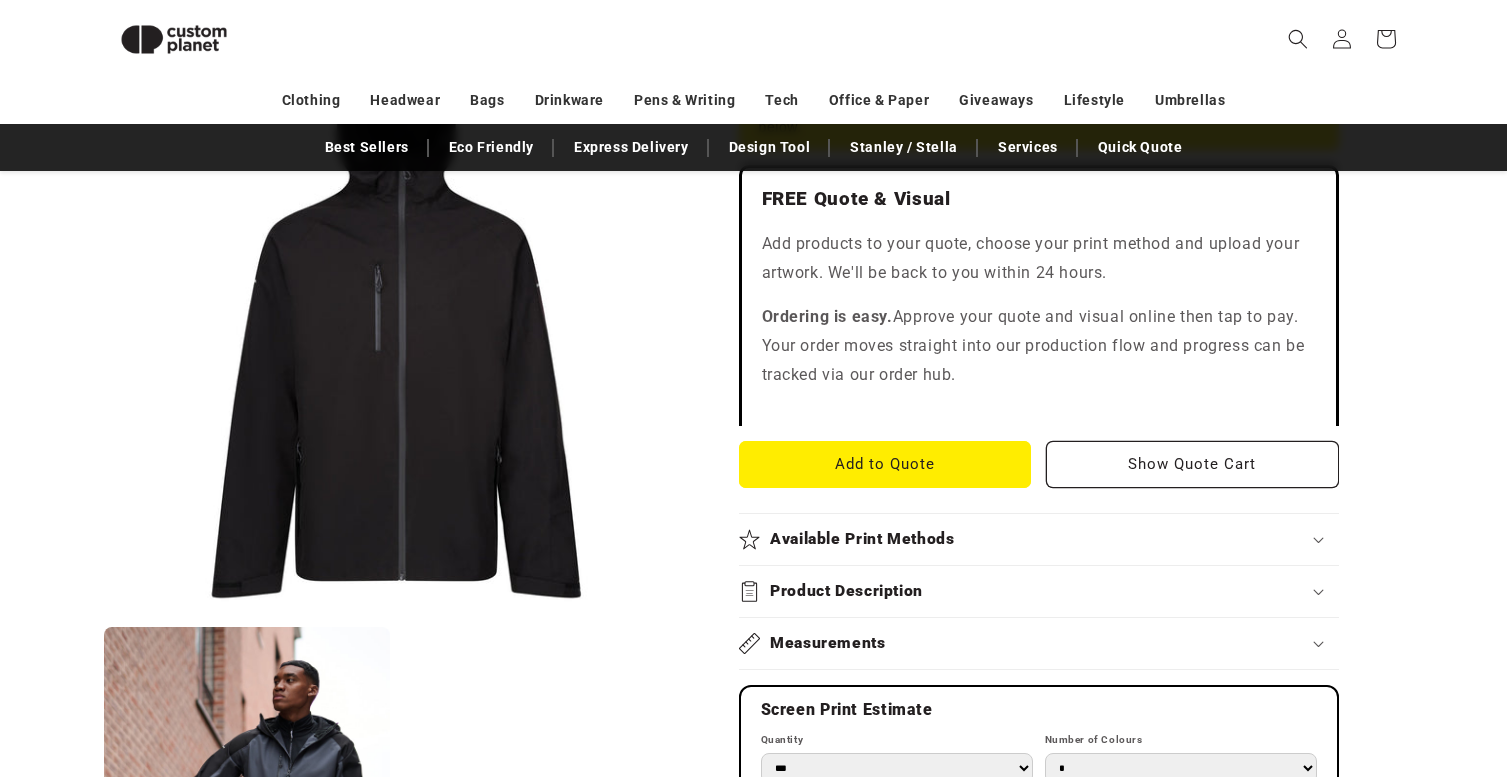 click on "Product Description" at bounding box center (846, 591) 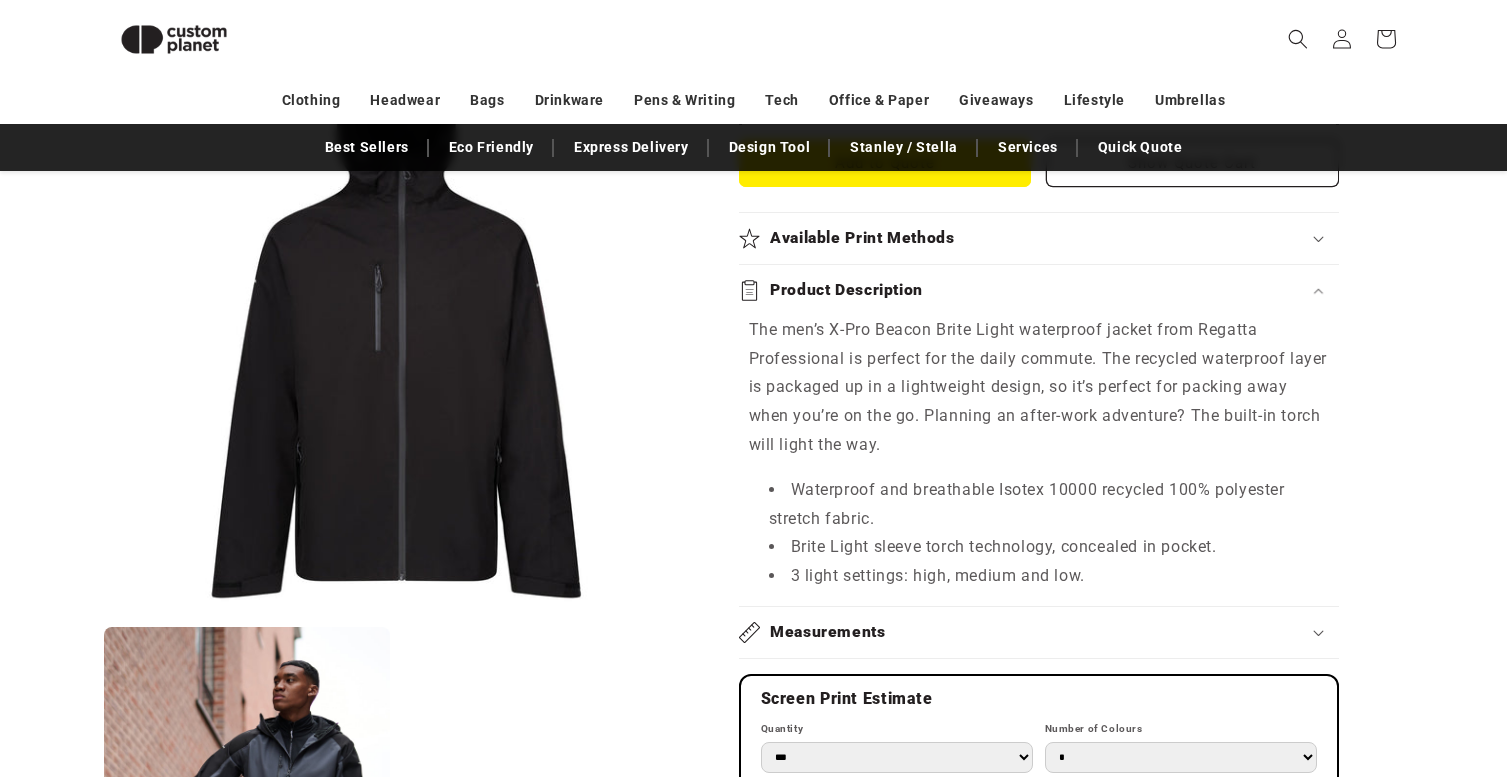scroll, scrollTop: 864, scrollLeft: 0, axis: vertical 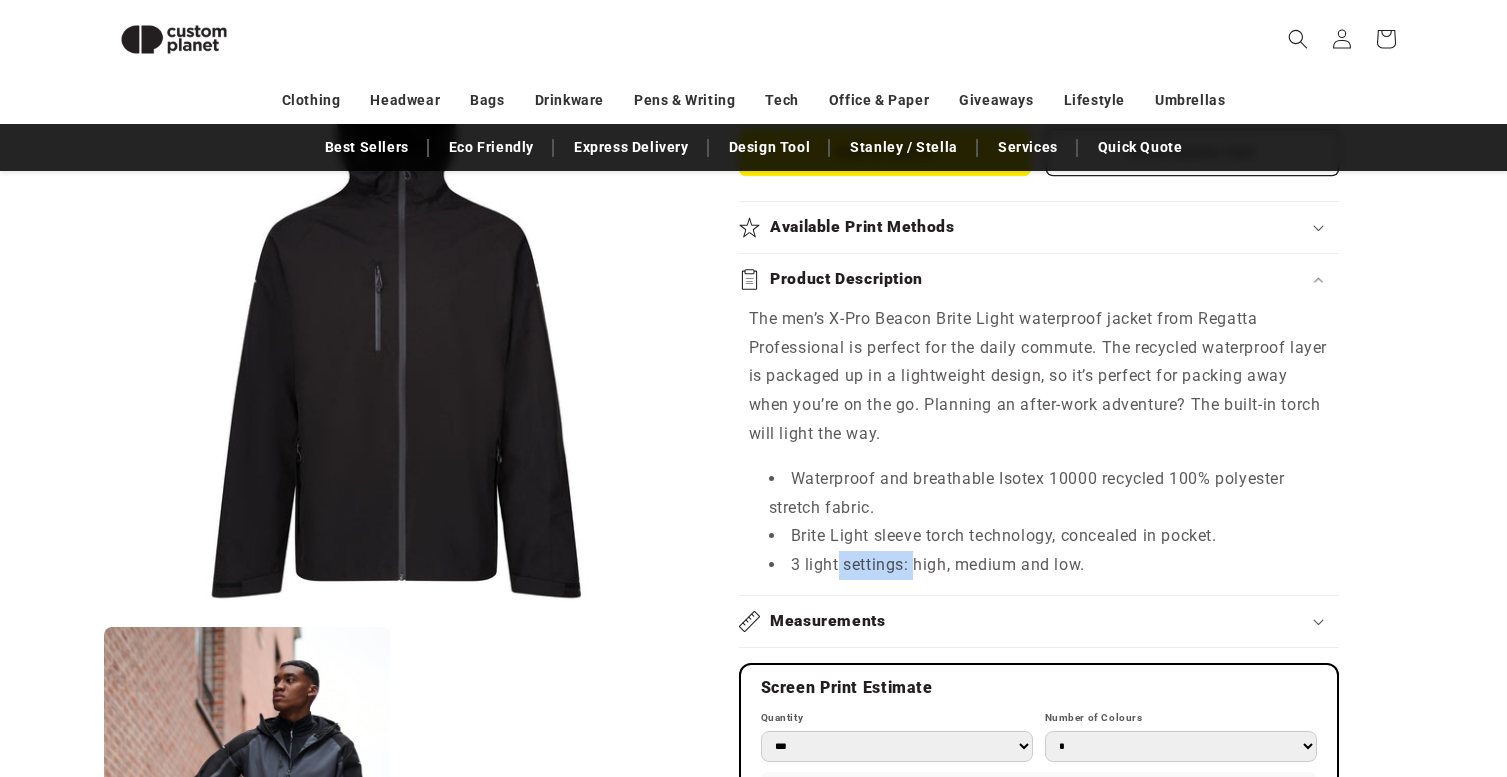 drag, startPoint x: 838, startPoint y: 569, endPoint x: 914, endPoint y: 569, distance: 76 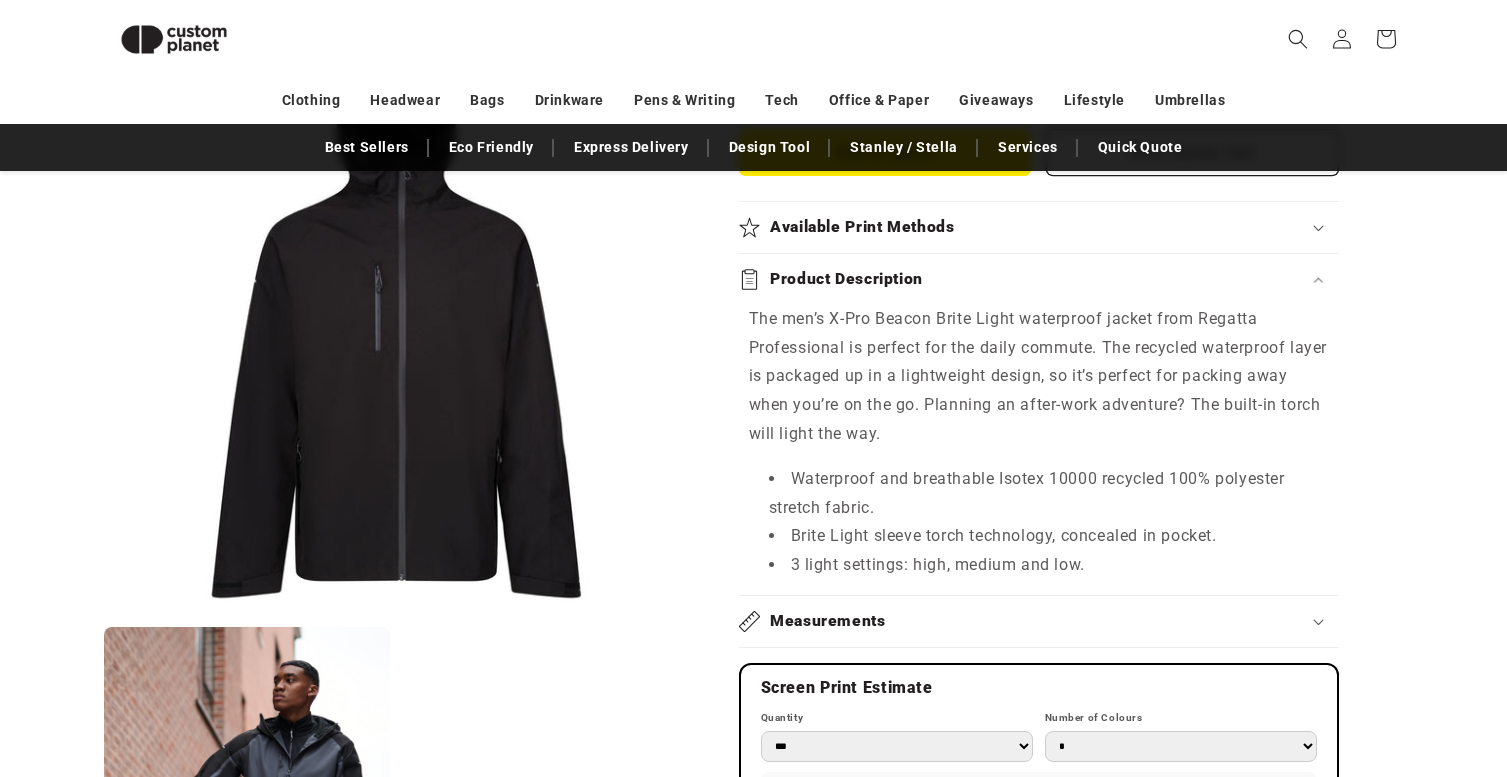 click on "3 light settings: high, medium and low." at bounding box center [1049, 565] 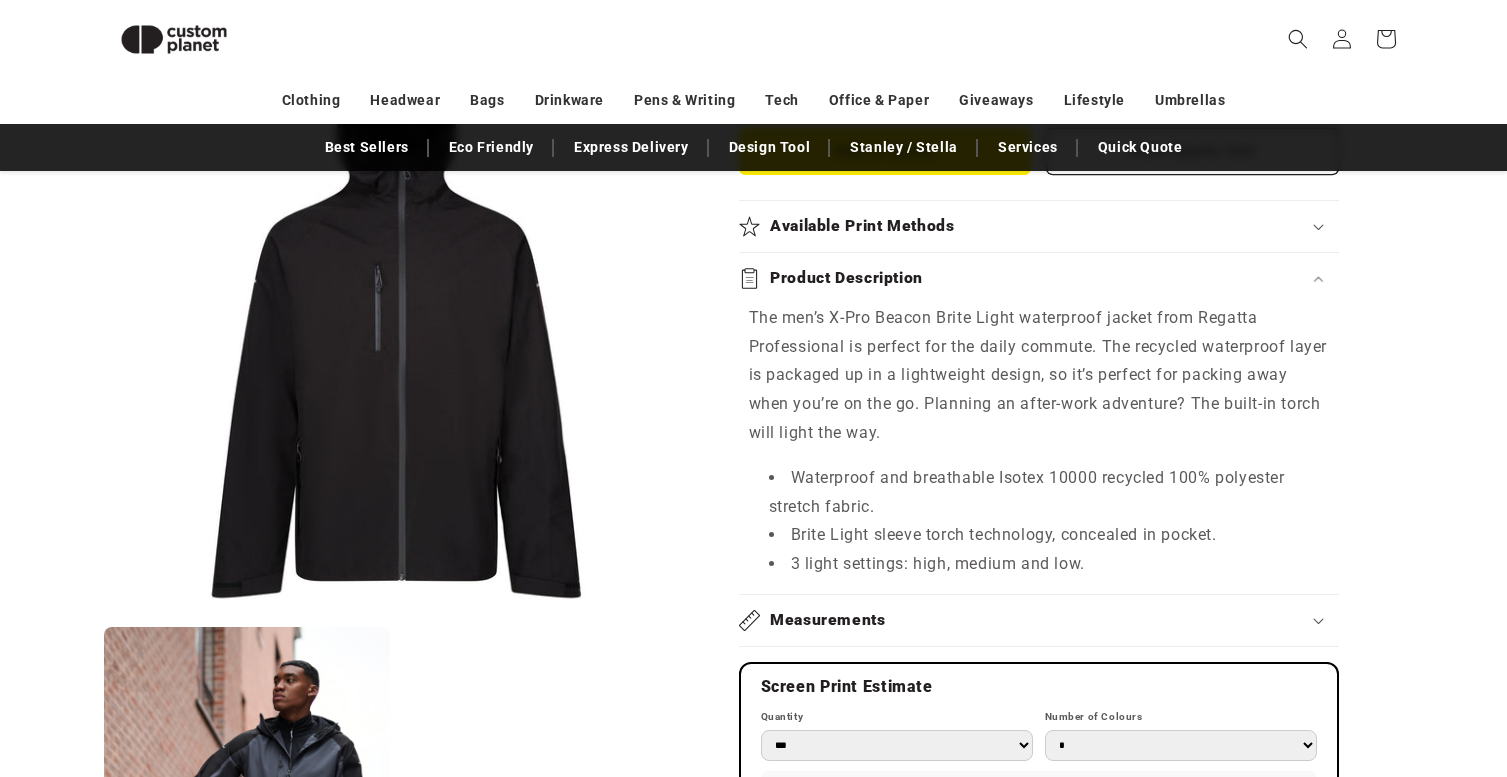 scroll, scrollTop: 869, scrollLeft: 0, axis: vertical 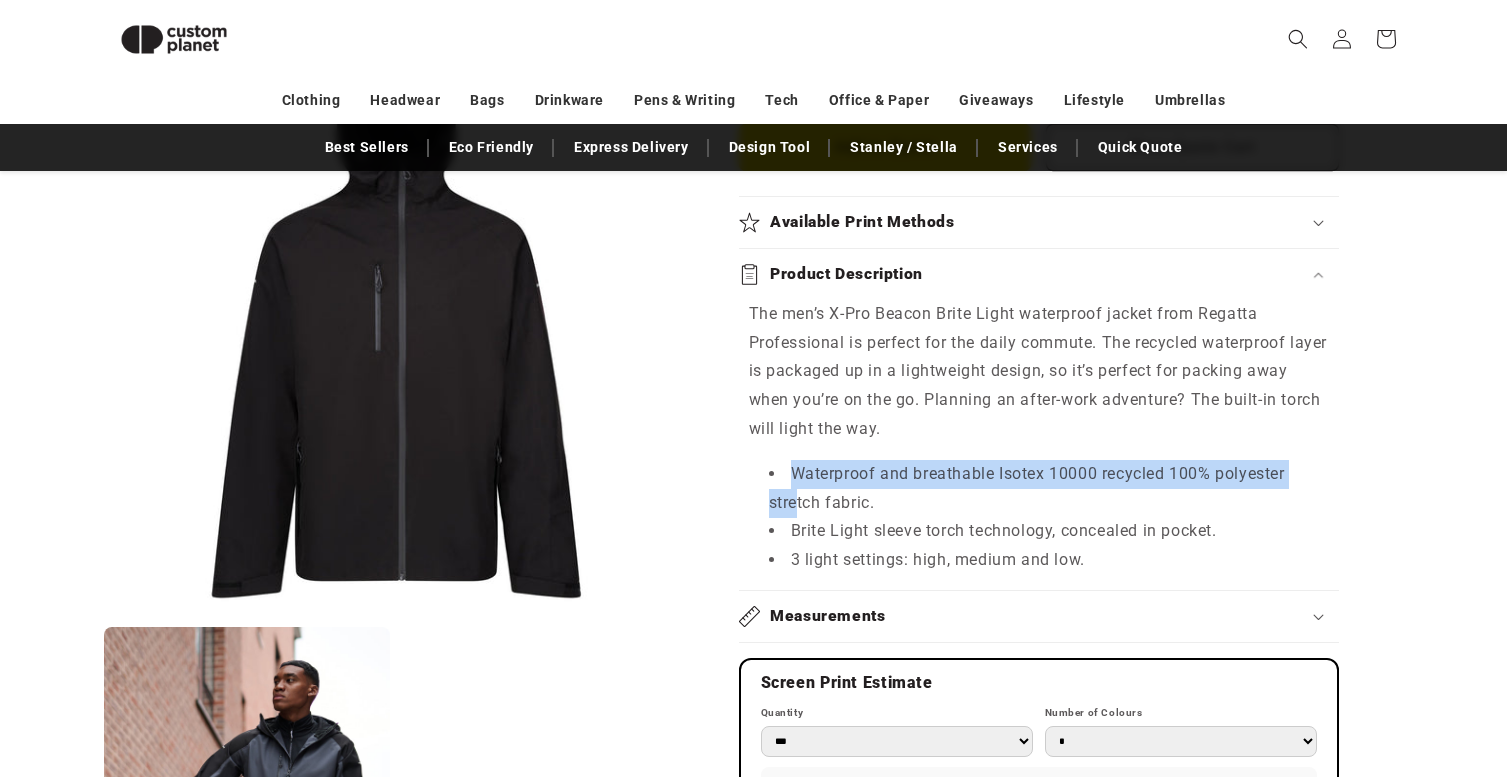 drag, startPoint x: 794, startPoint y: 483, endPoint x: 795, endPoint y: 510, distance: 27.018513 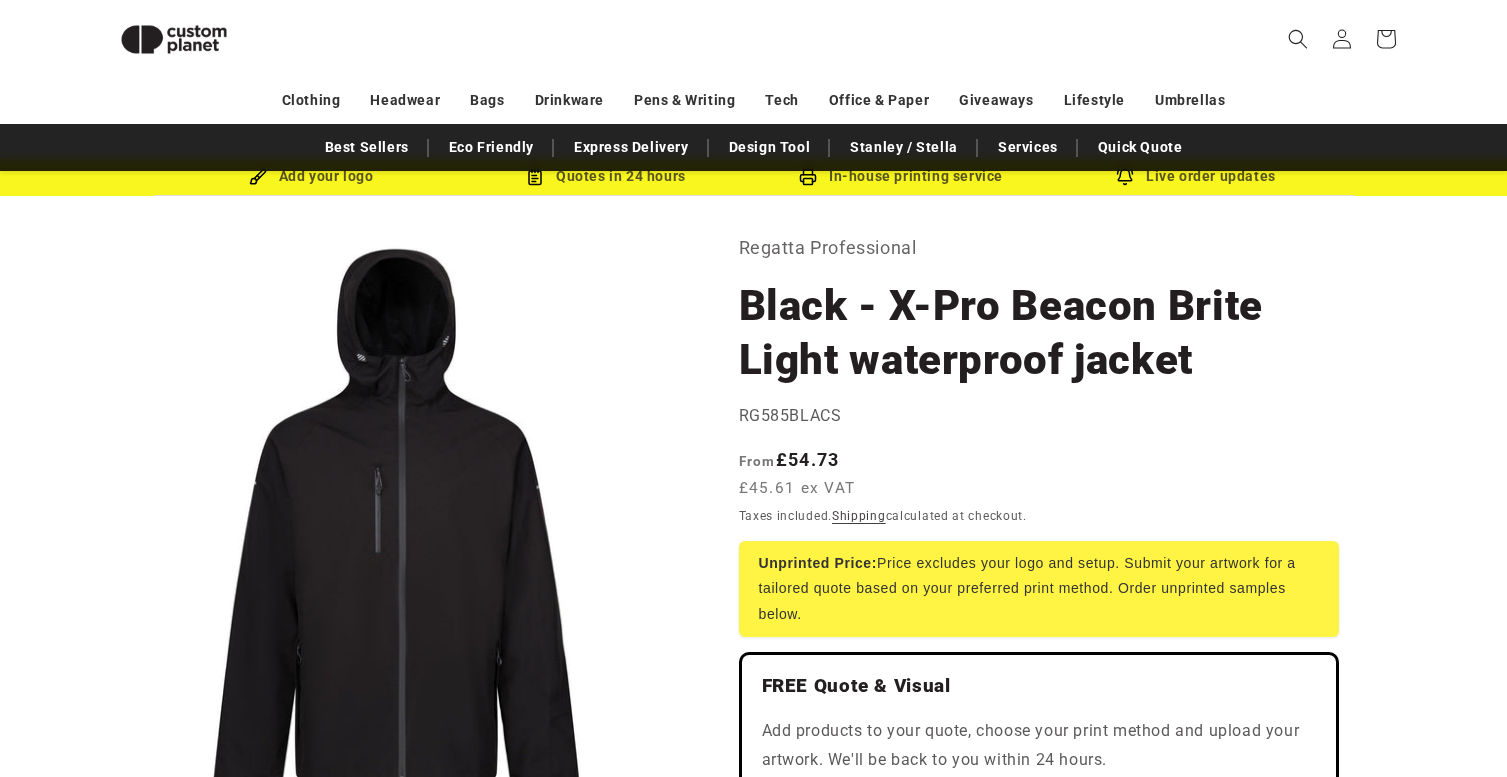 scroll, scrollTop: 12, scrollLeft: 0, axis: vertical 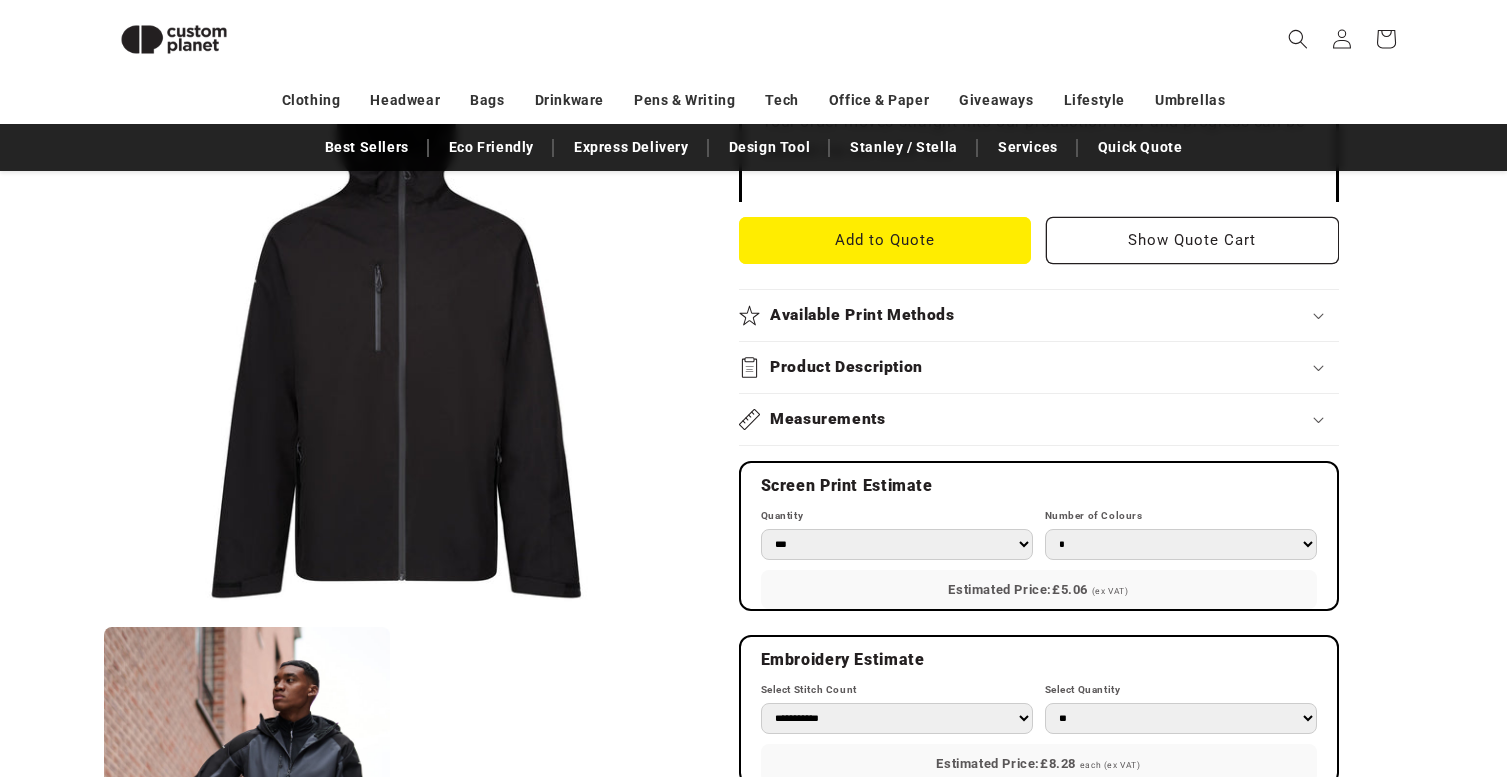 click on "Available Print Methods" at bounding box center (862, 315) 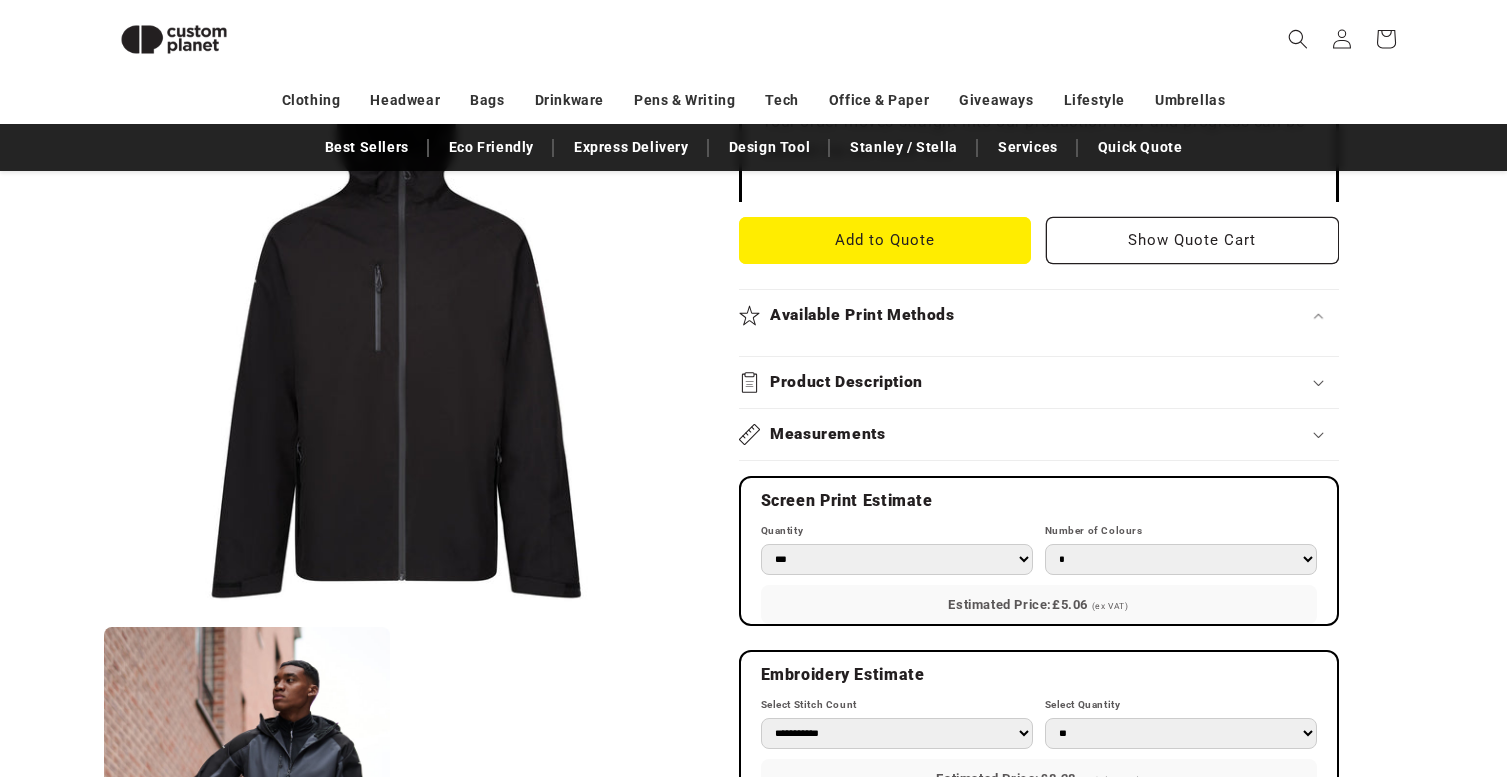 click on "Available Print Methods" at bounding box center [1039, 315] 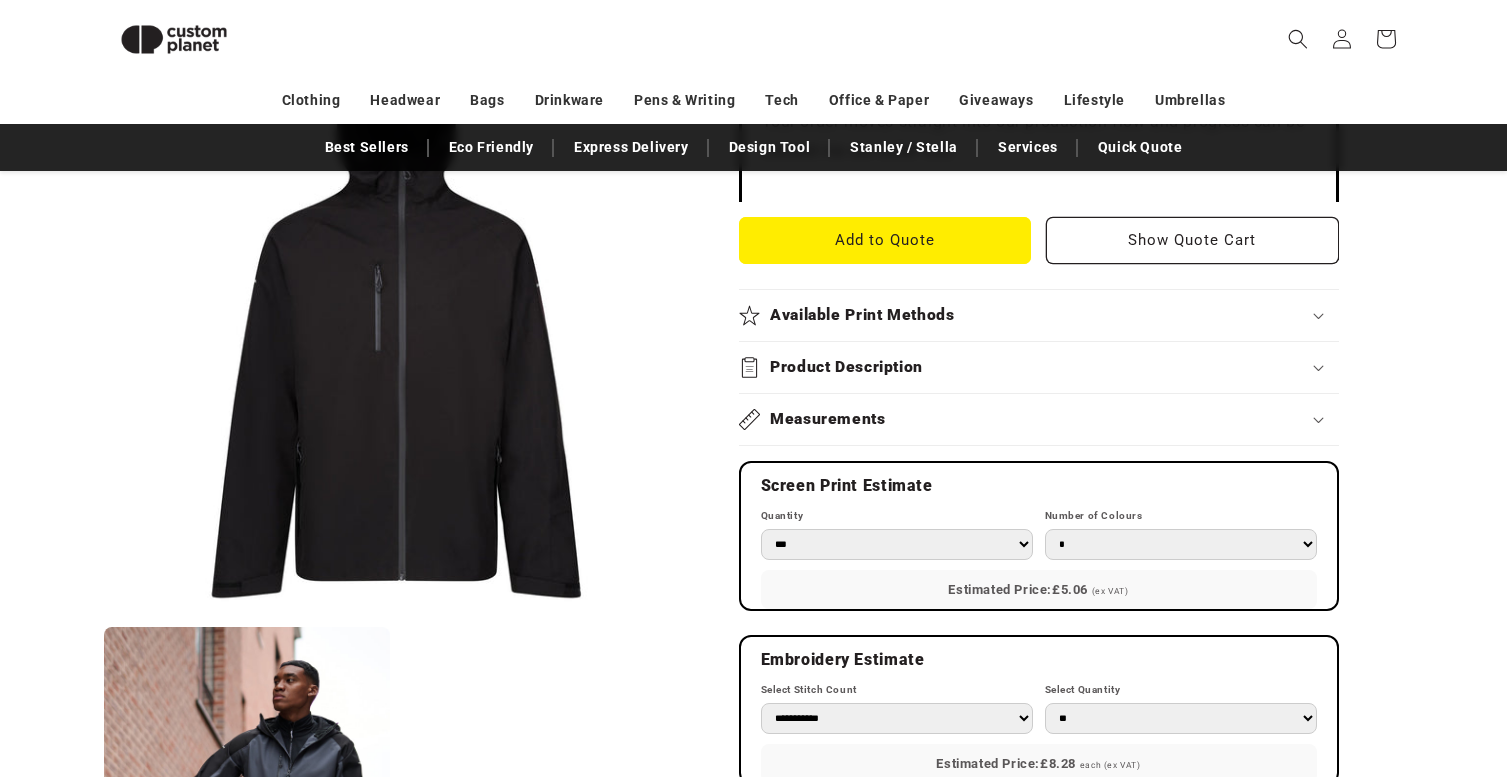 click on "Available Print Methods" at bounding box center [1039, 315] 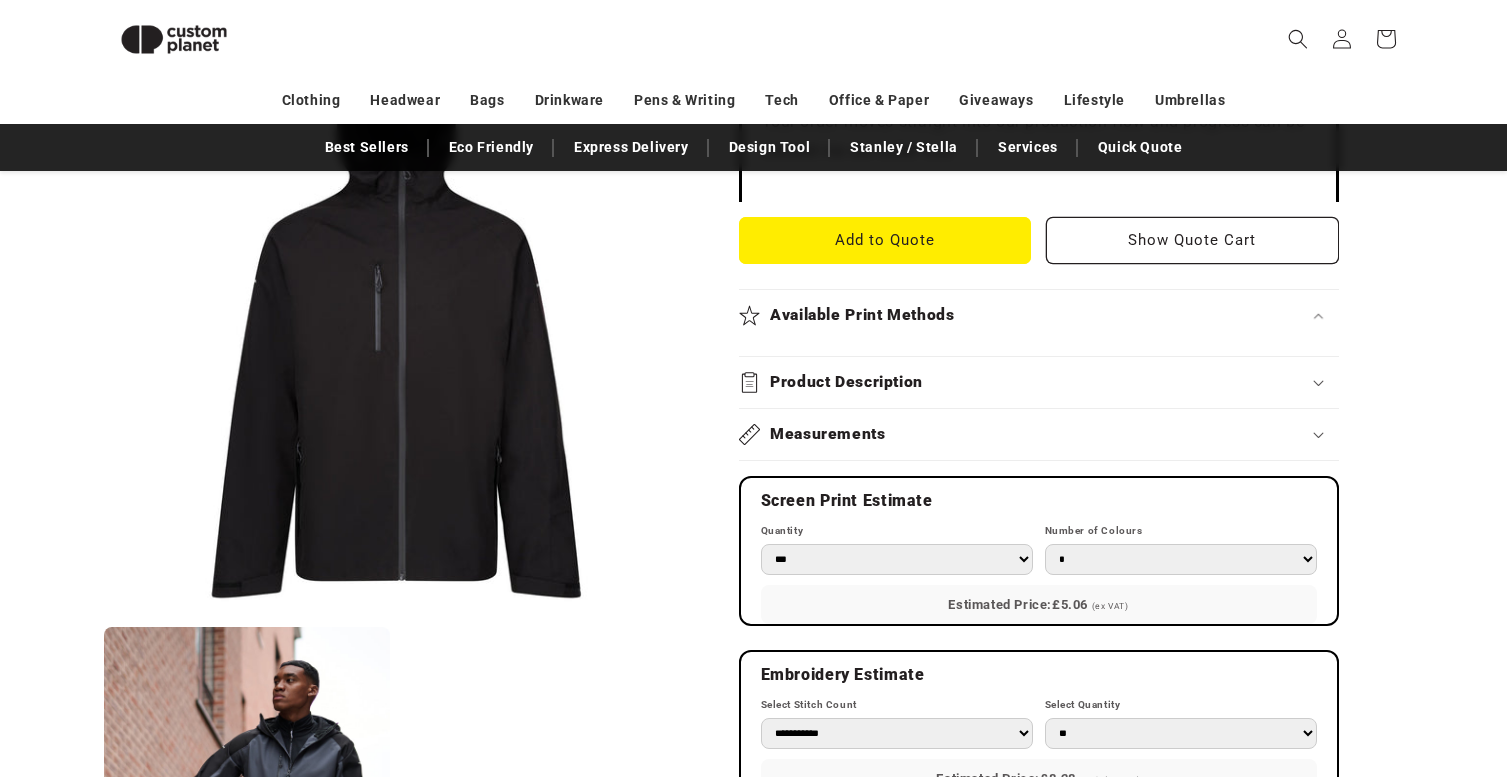click 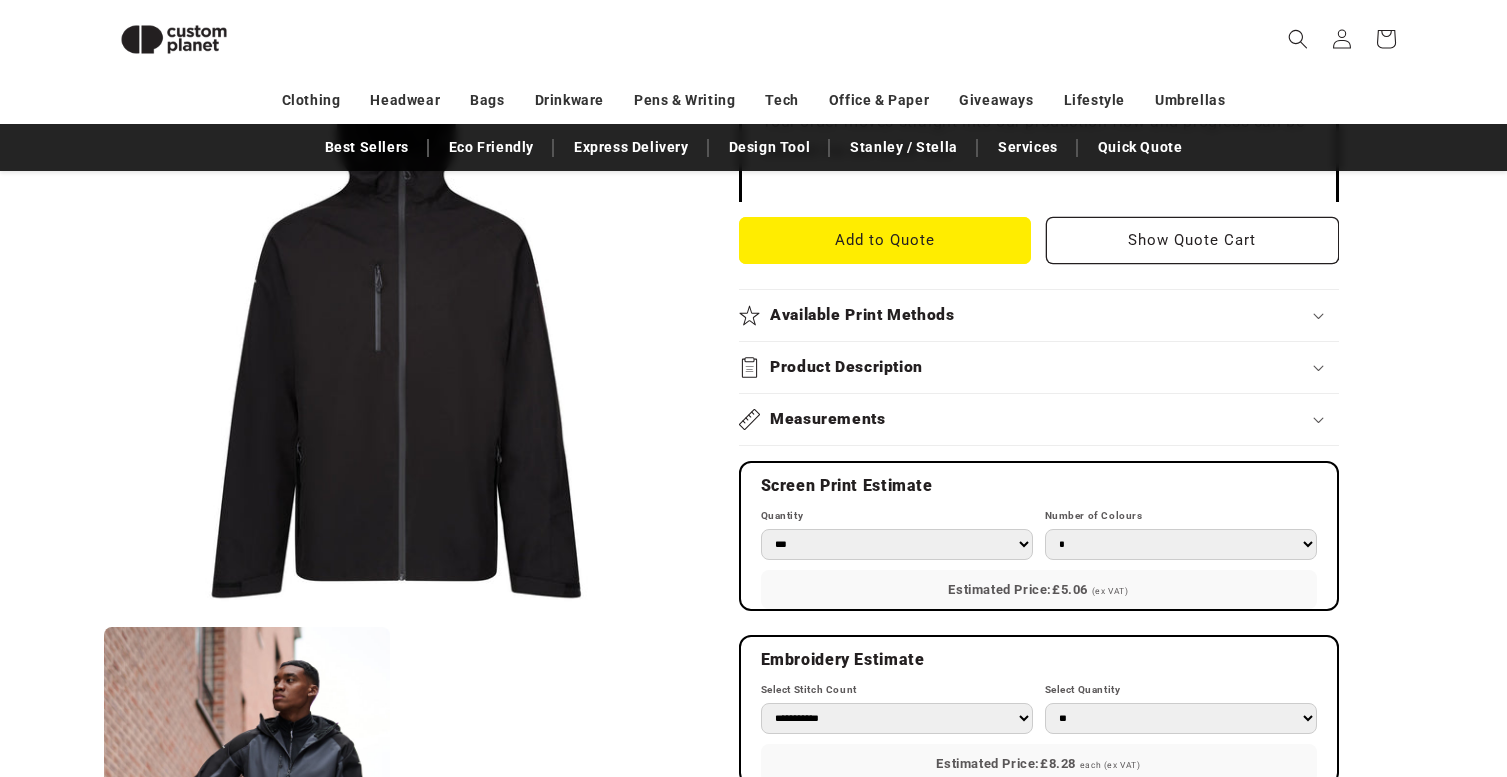 click 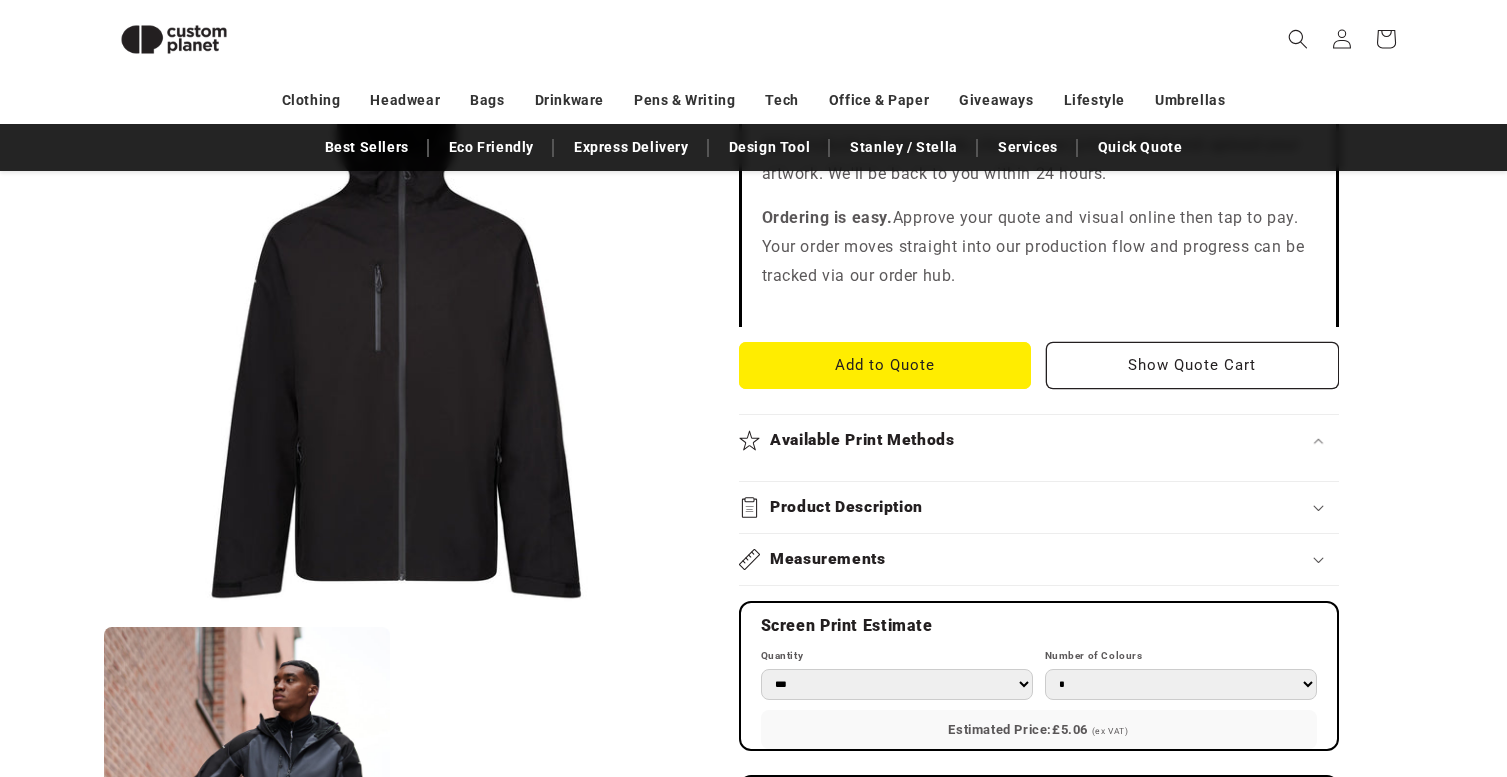 scroll, scrollTop: 635, scrollLeft: 0, axis: vertical 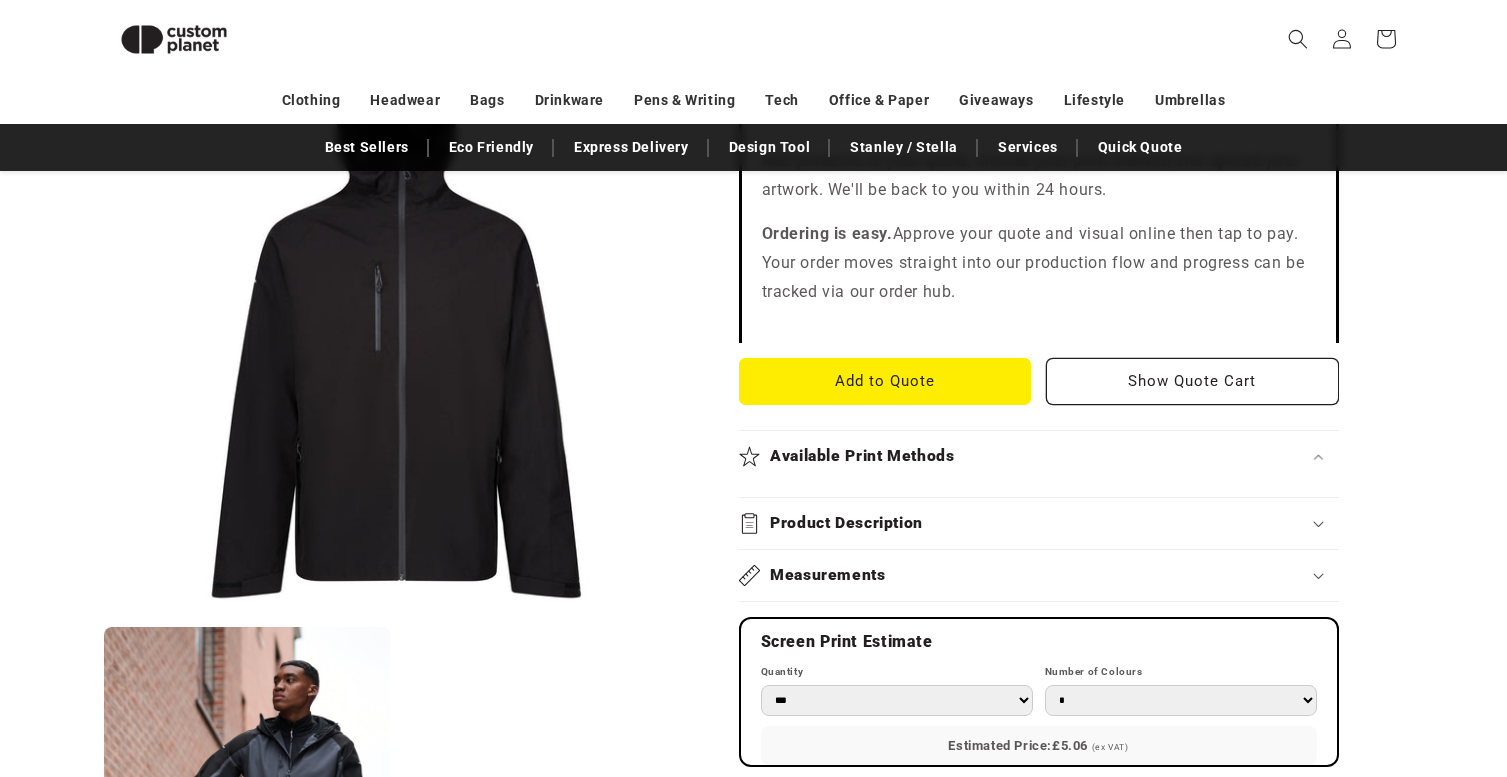 click on "Product Description" at bounding box center (1039, 523) 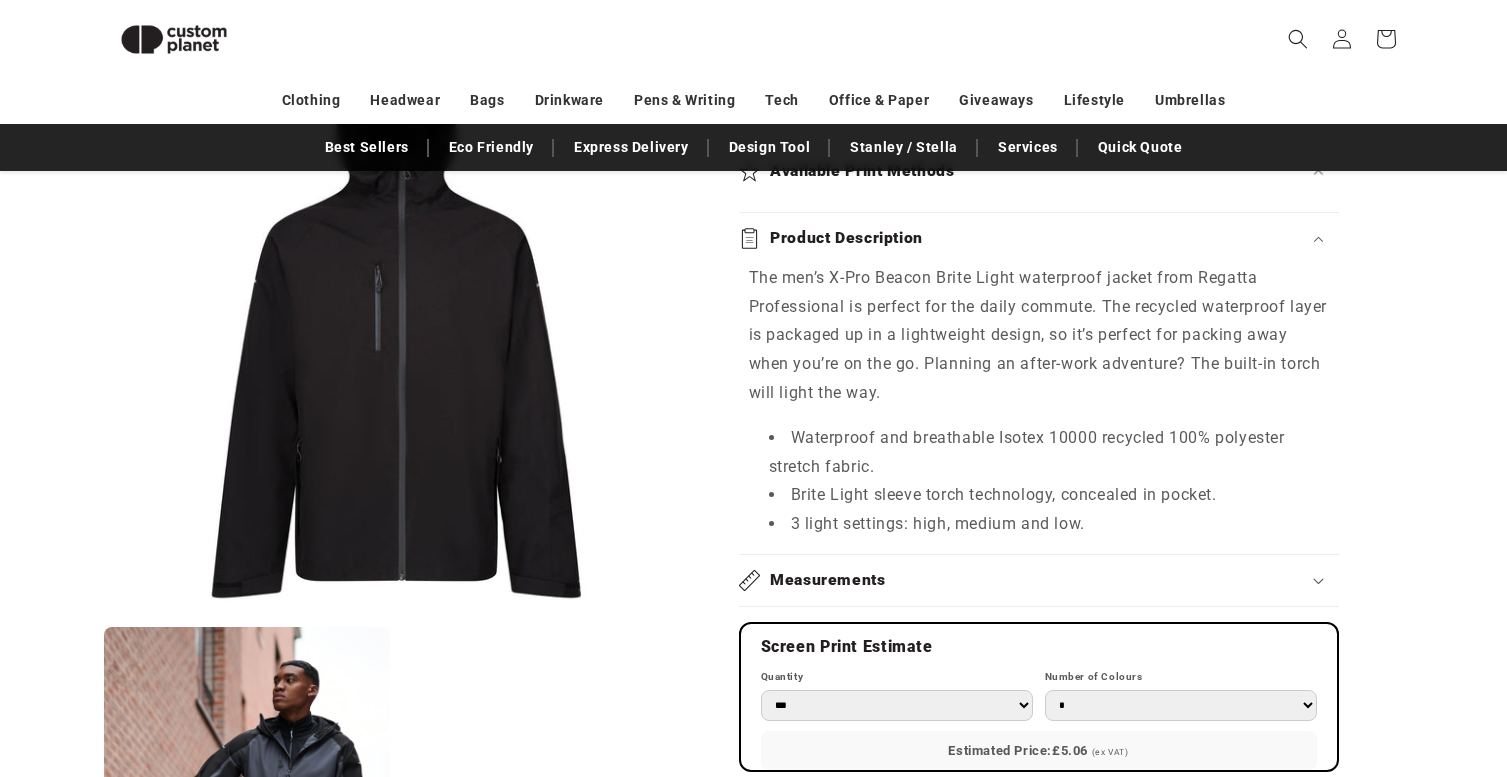 scroll, scrollTop: 926, scrollLeft: 0, axis: vertical 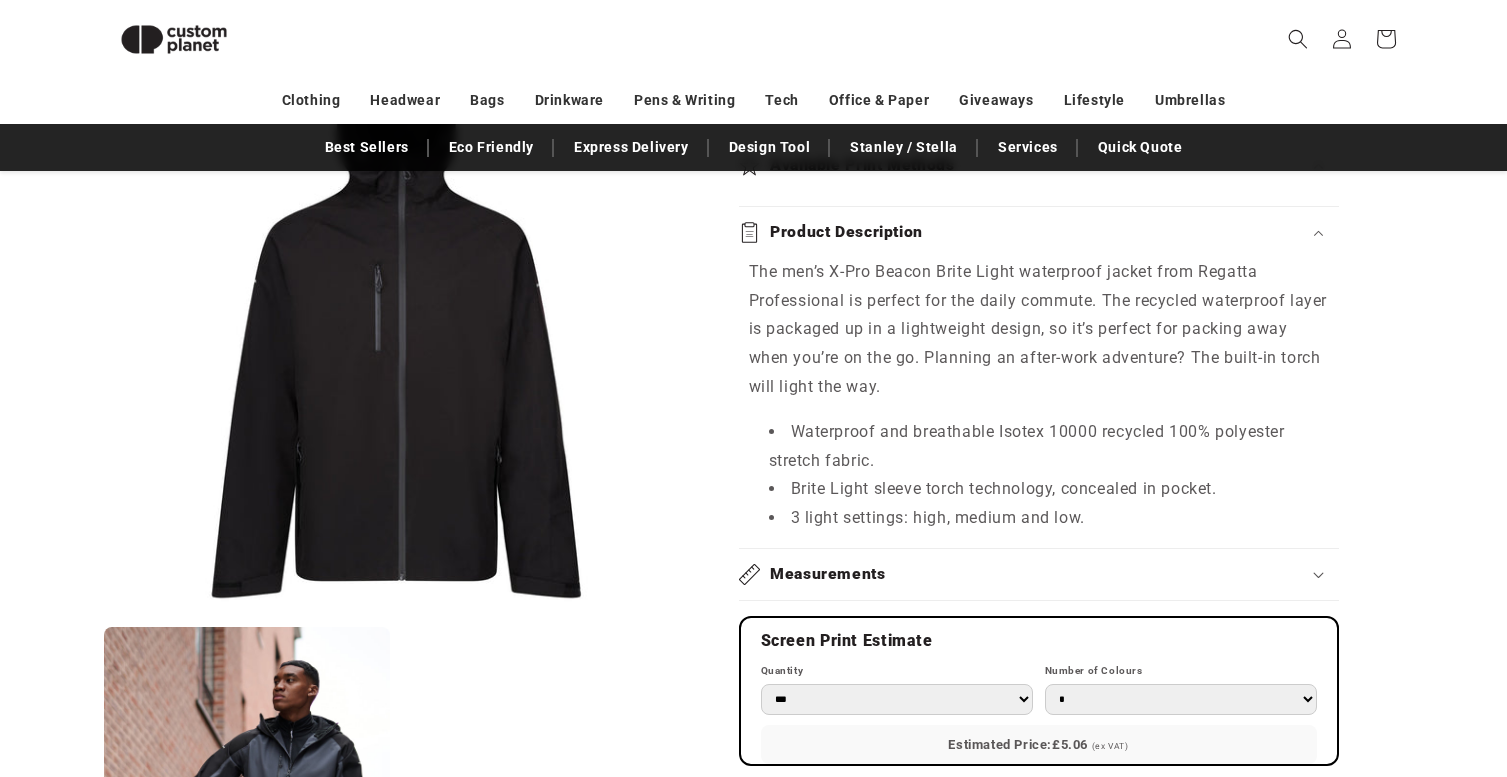 click on "Measurements" at bounding box center [828, 574] 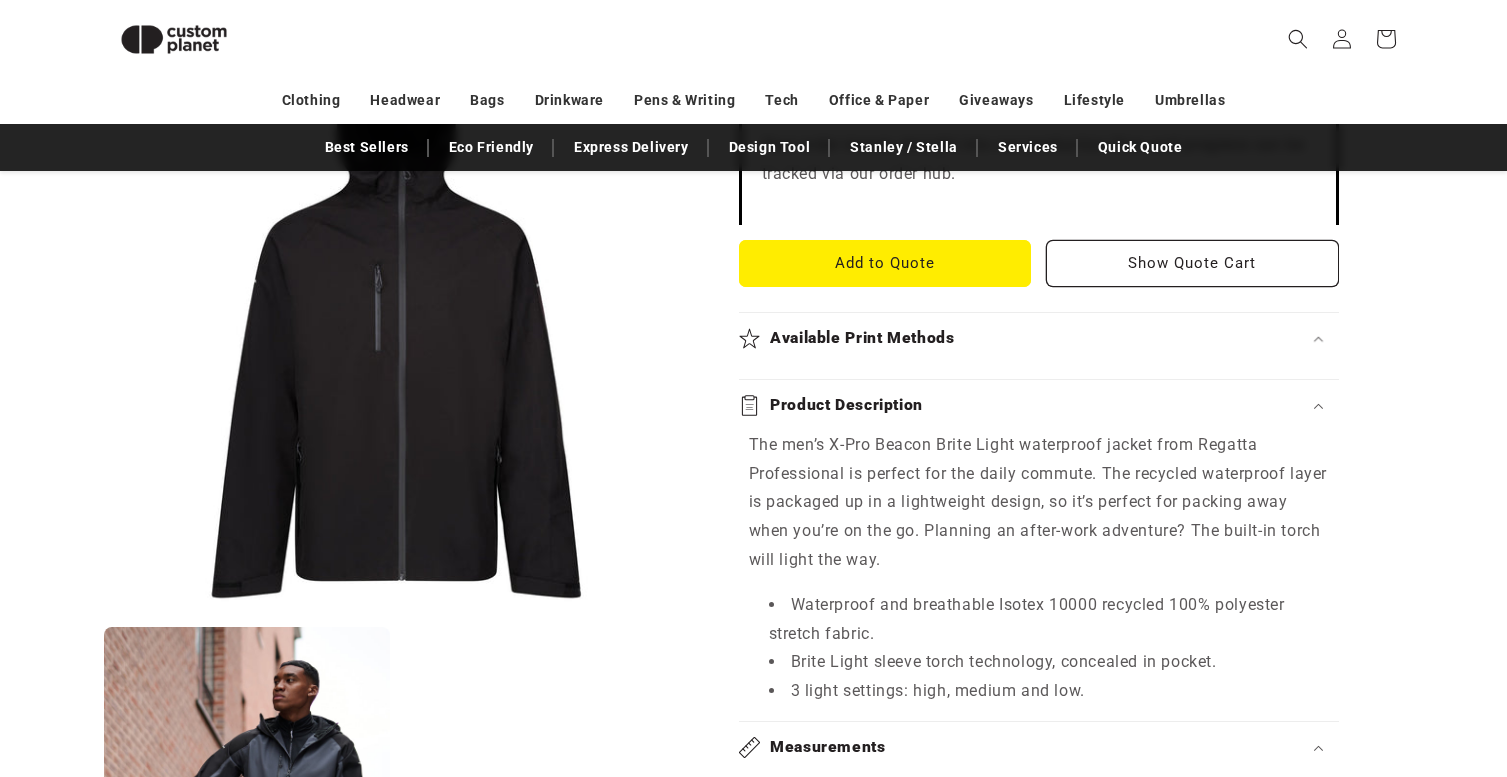 scroll, scrollTop: 745, scrollLeft: 0, axis: vertical 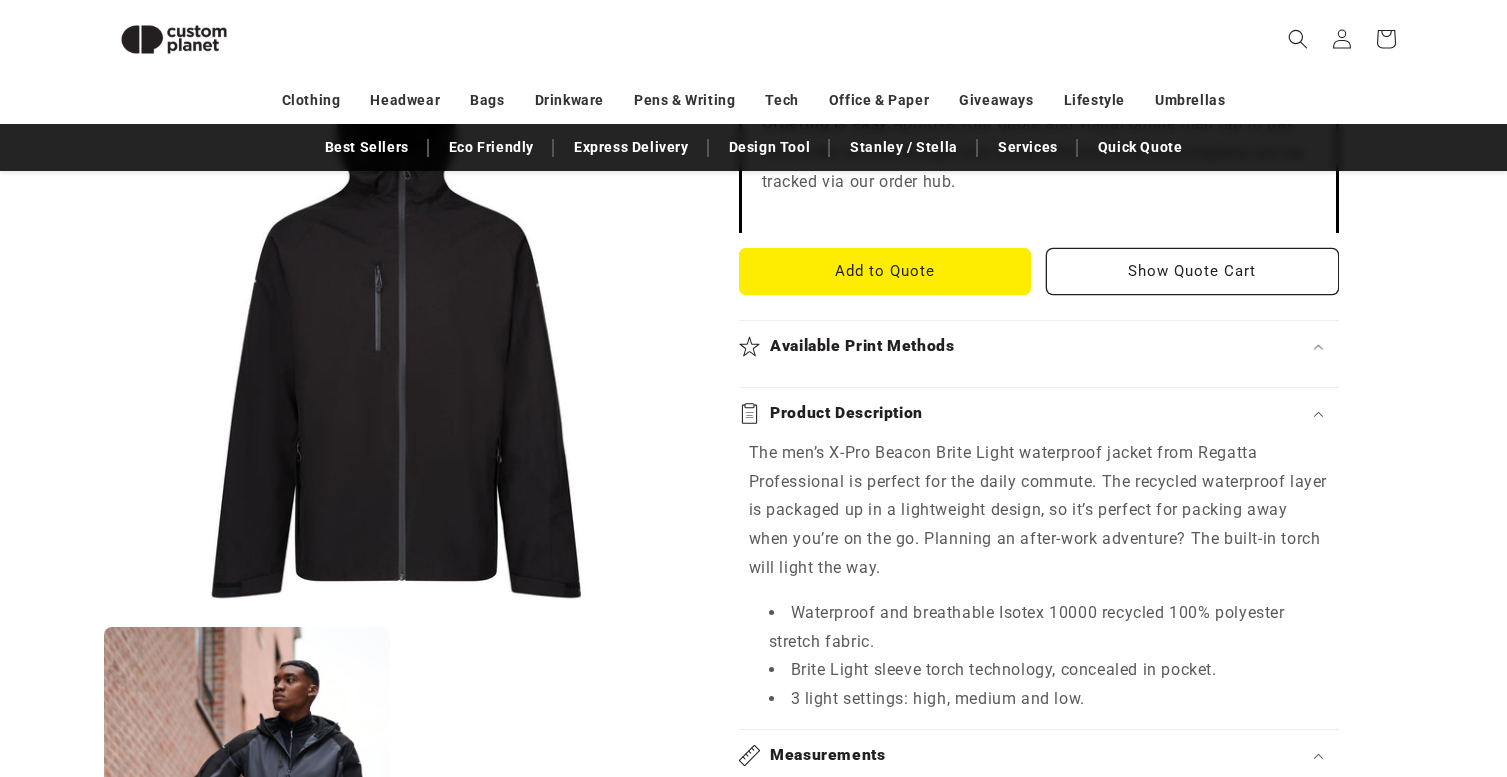 click on "Available Print Methods" at bounding box center (862, 346) 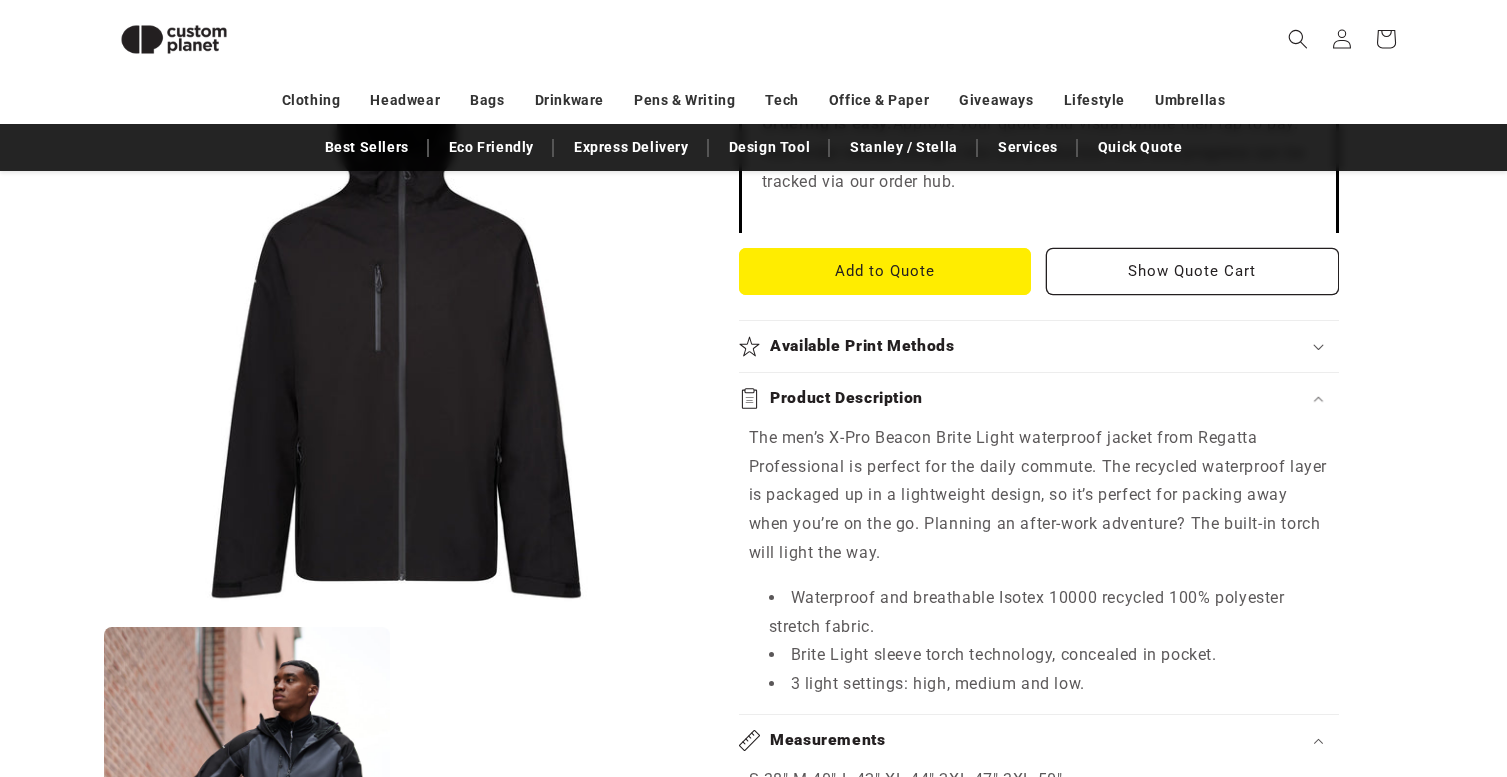 click on "Available Print Methods" at bounding box center (862, 346) 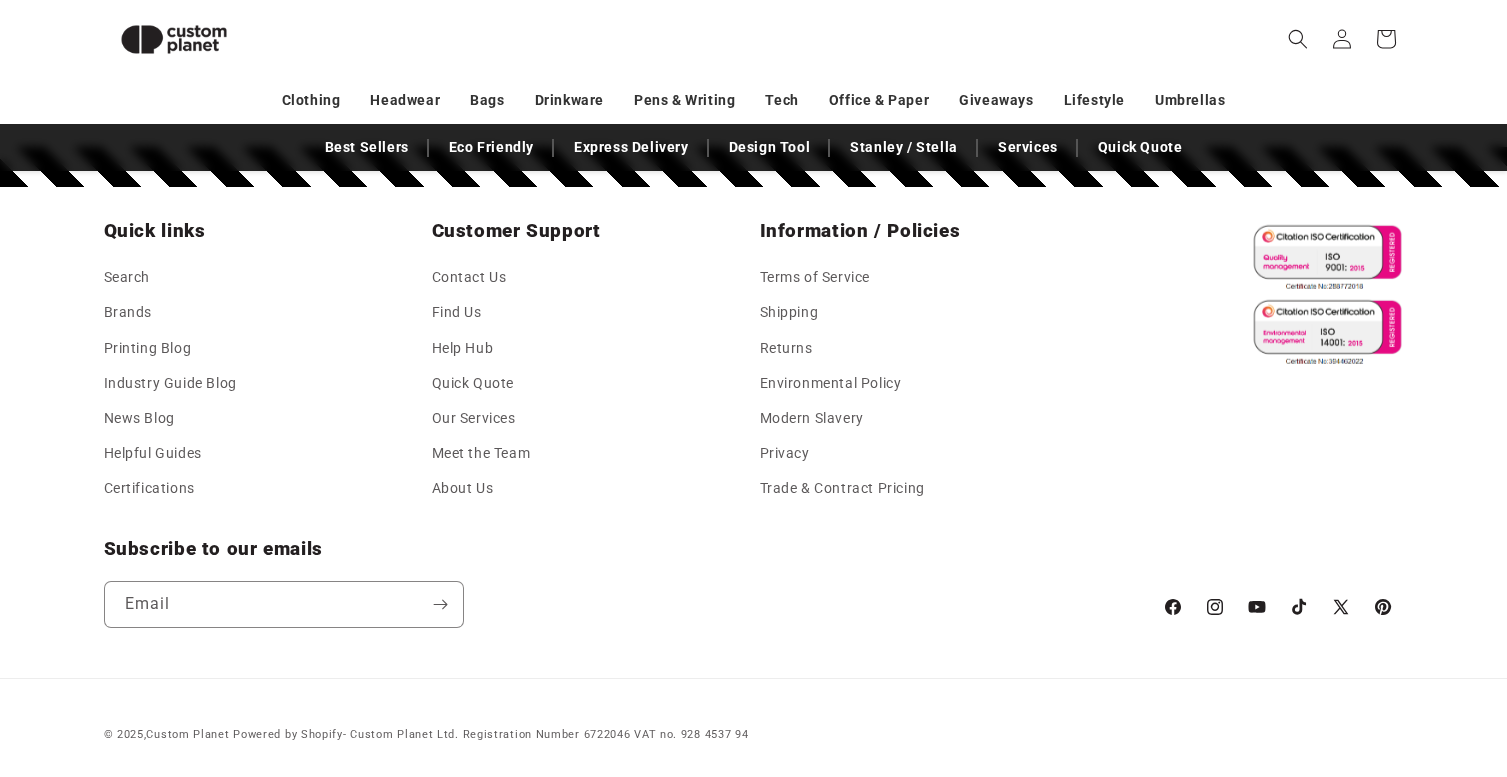 scroll, scrollTop: 2987, scrollLeft: 0, axis: vertical 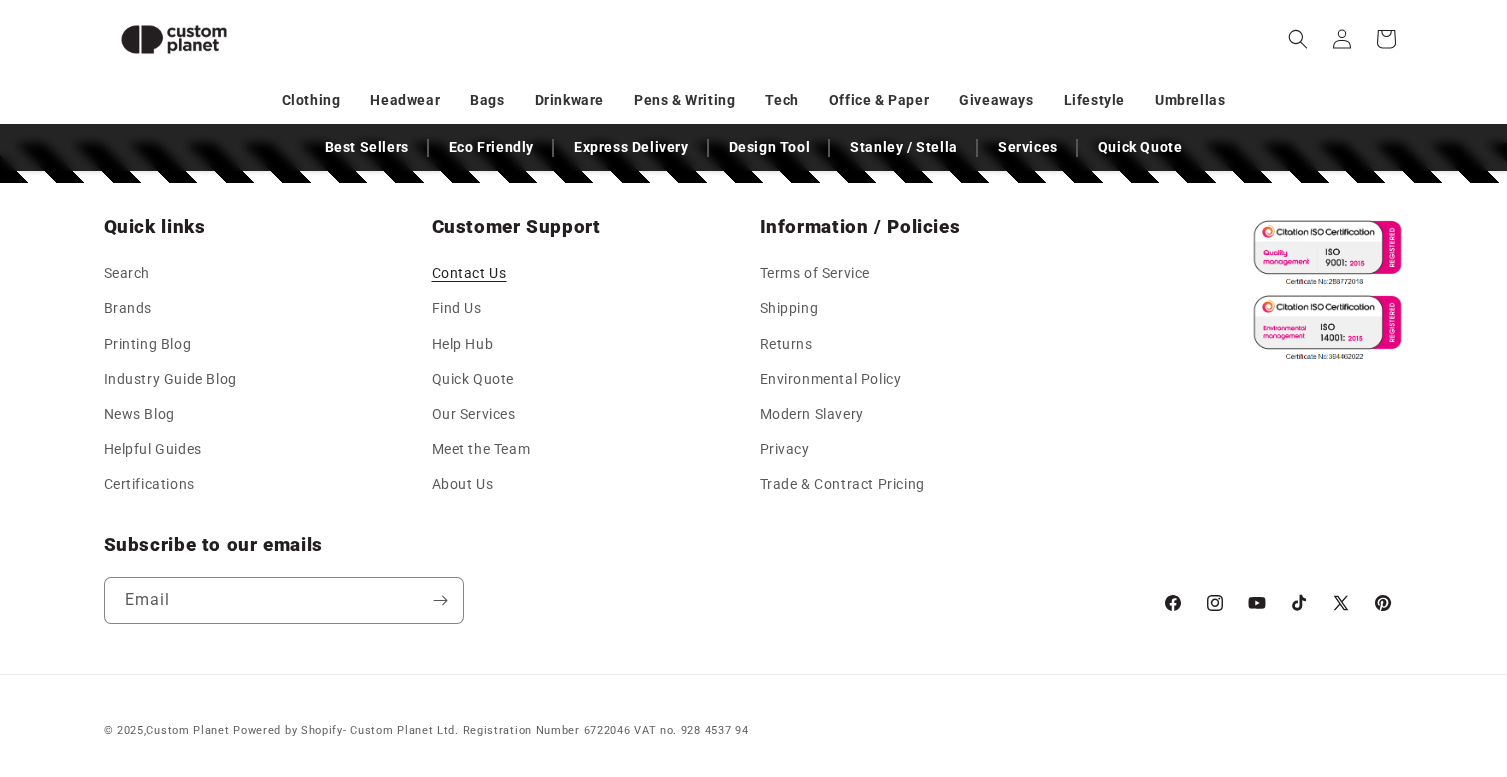 click on "Contact Us" at bounding box center [469, 276] 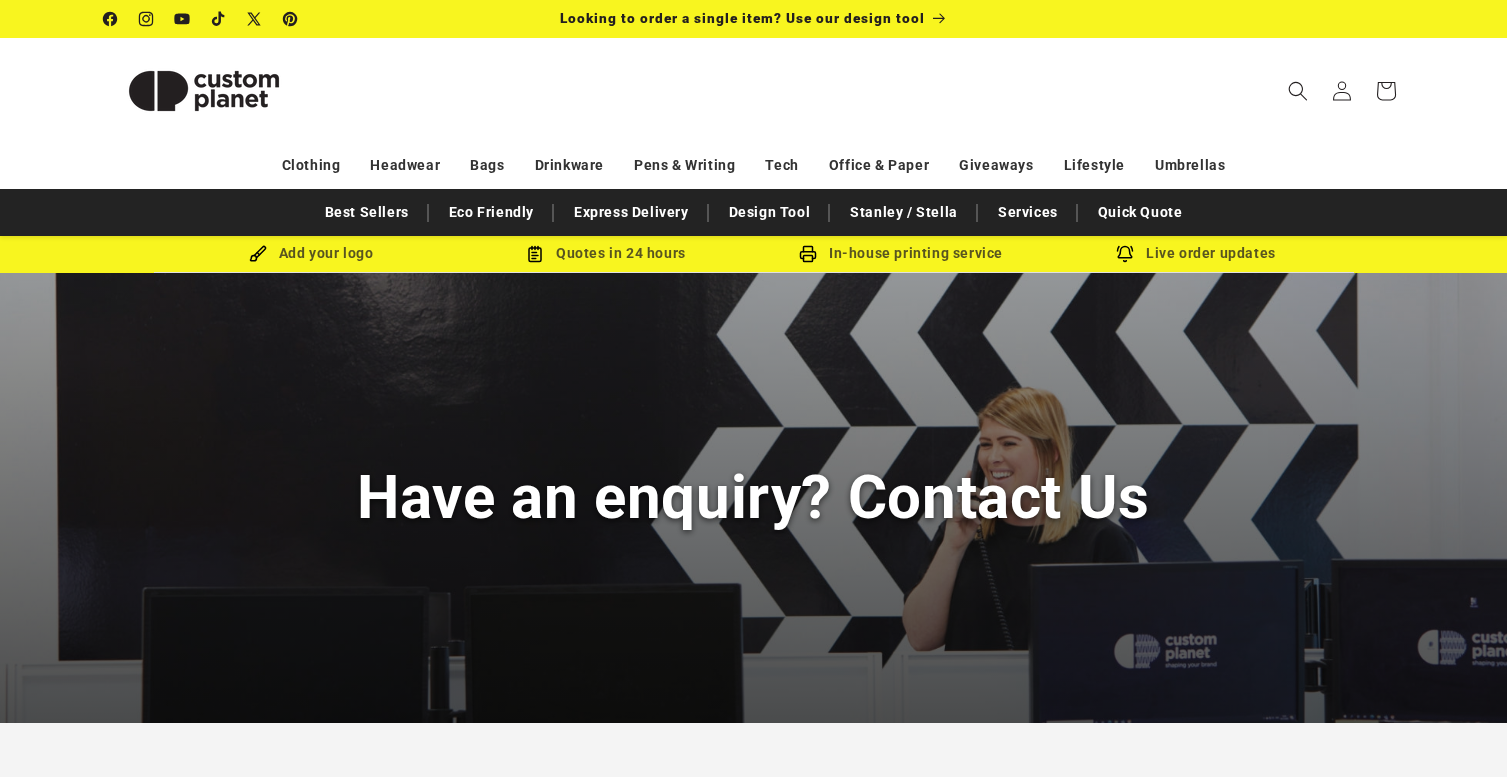 scroll, scrollTop: 0, scrollLeft: 0, axis: both 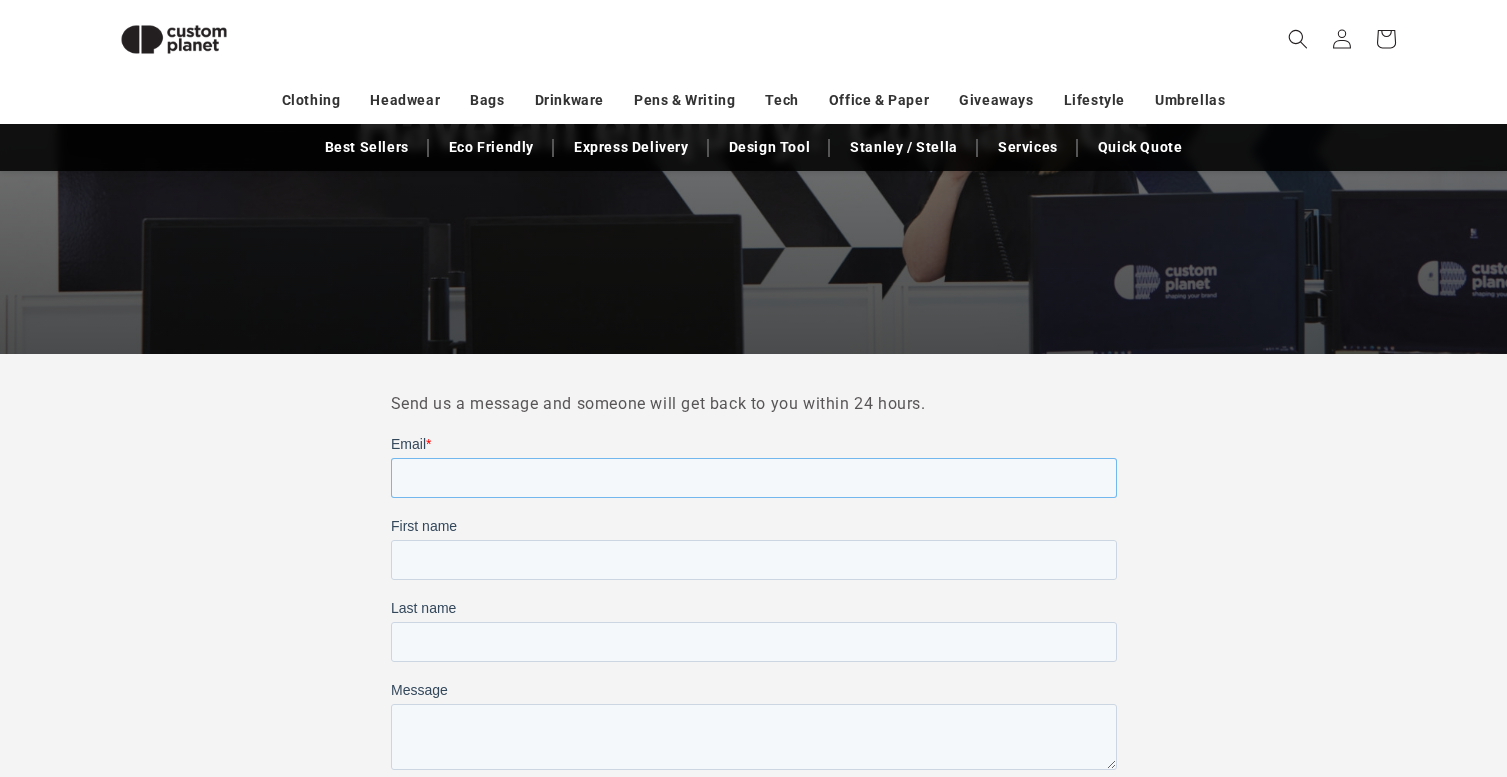click on "Email *" at bounding box center (753, 478) 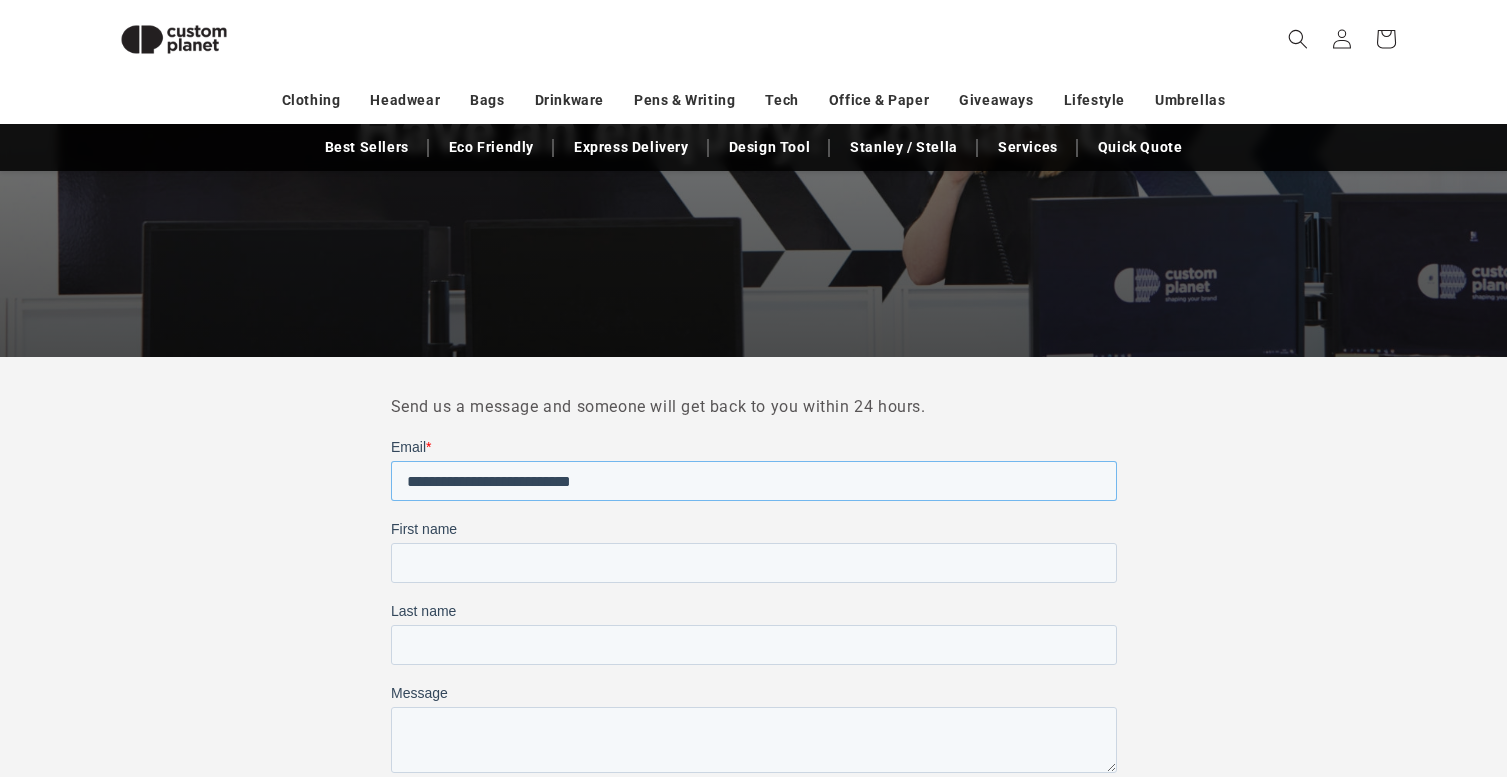 click on "**********" at bounding box center (753, 481) 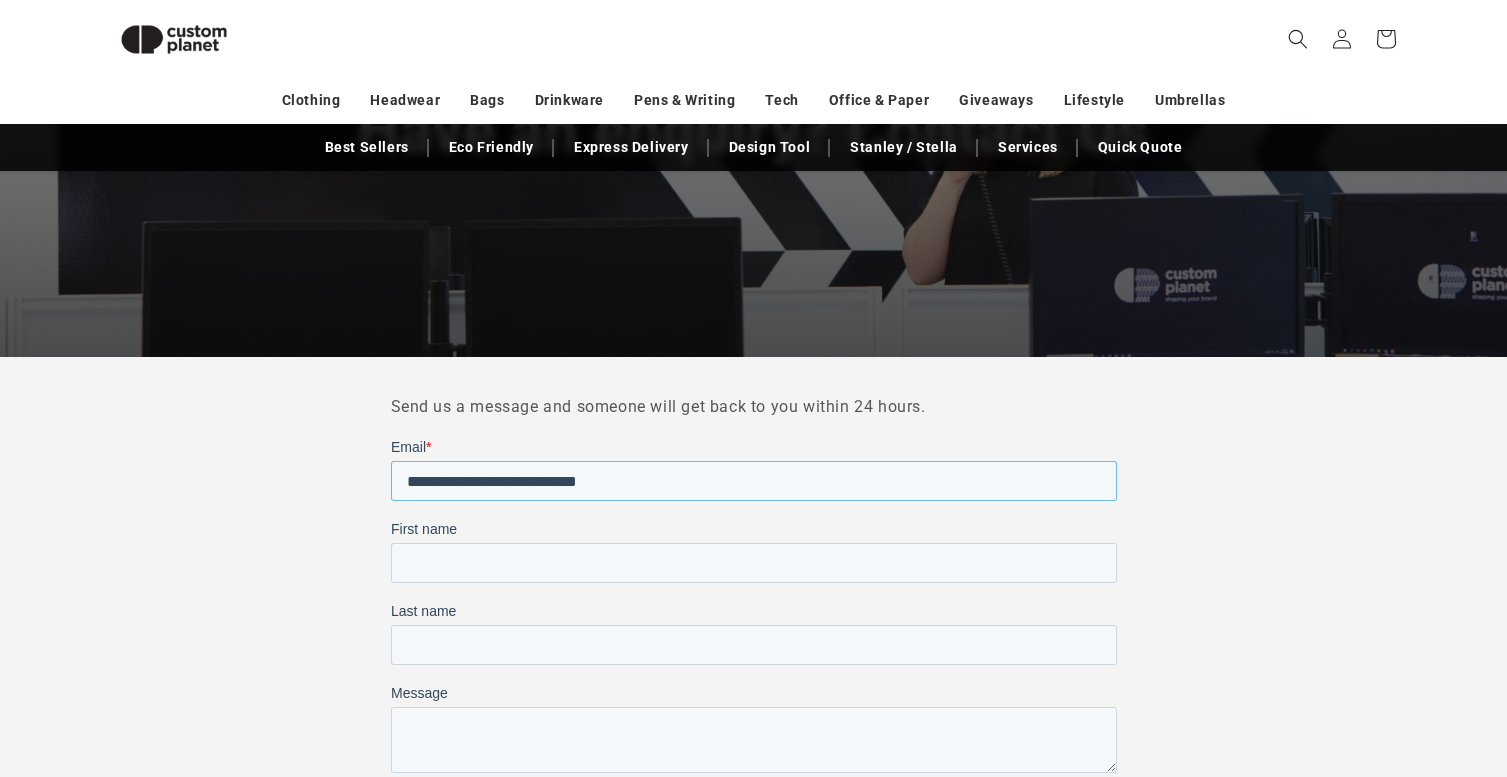 type on "**********" 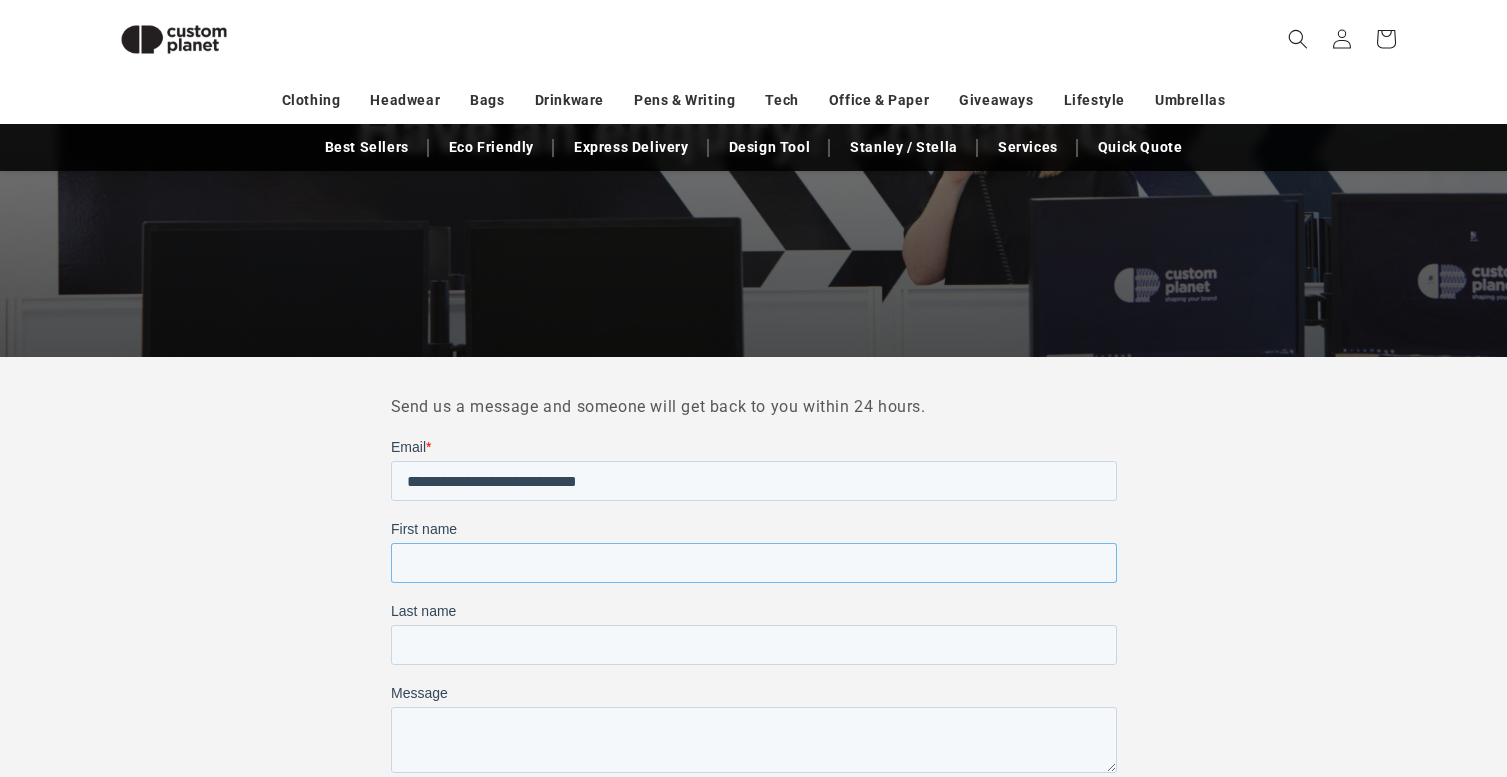 click on "First name" at bounding box center (753, 563) 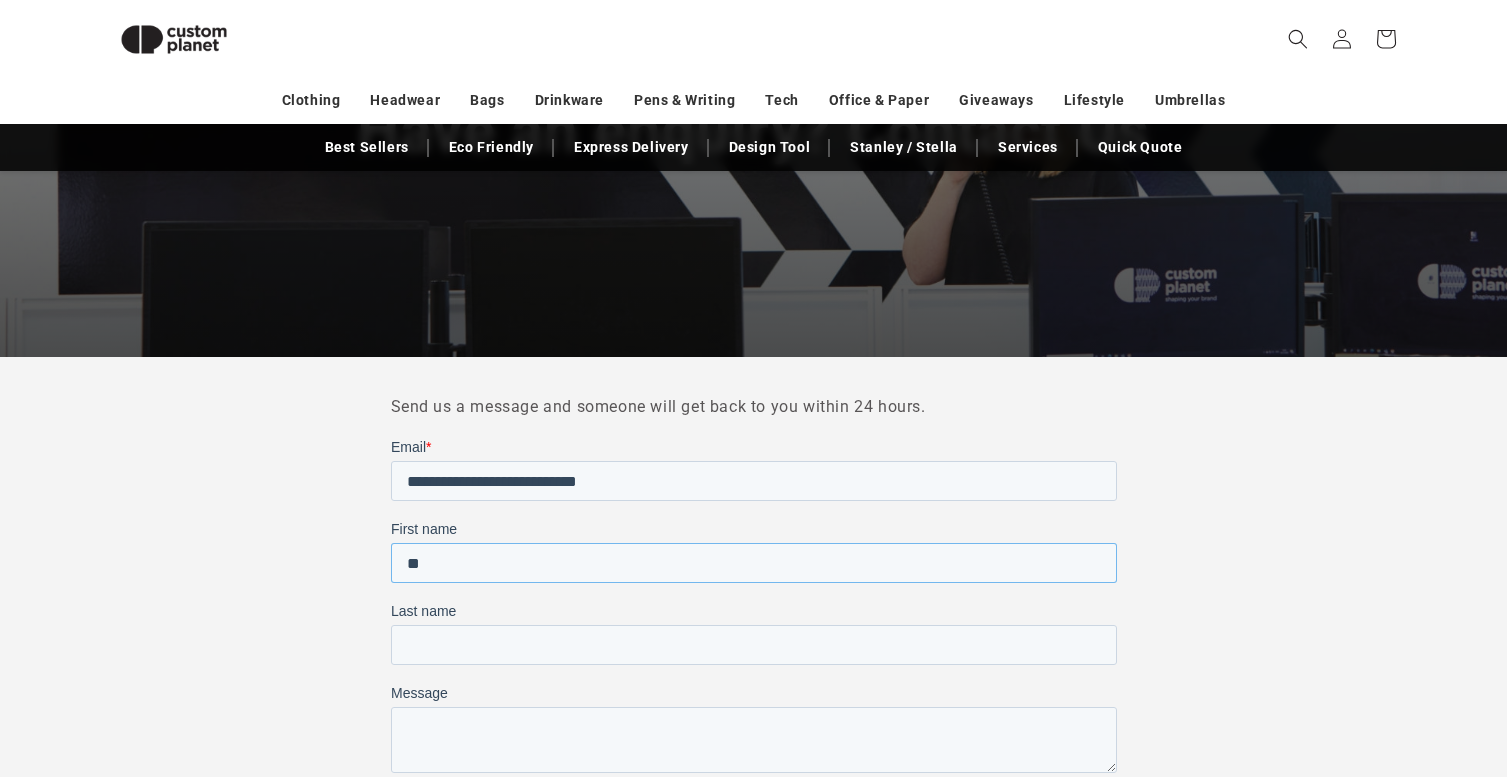 type on "*" 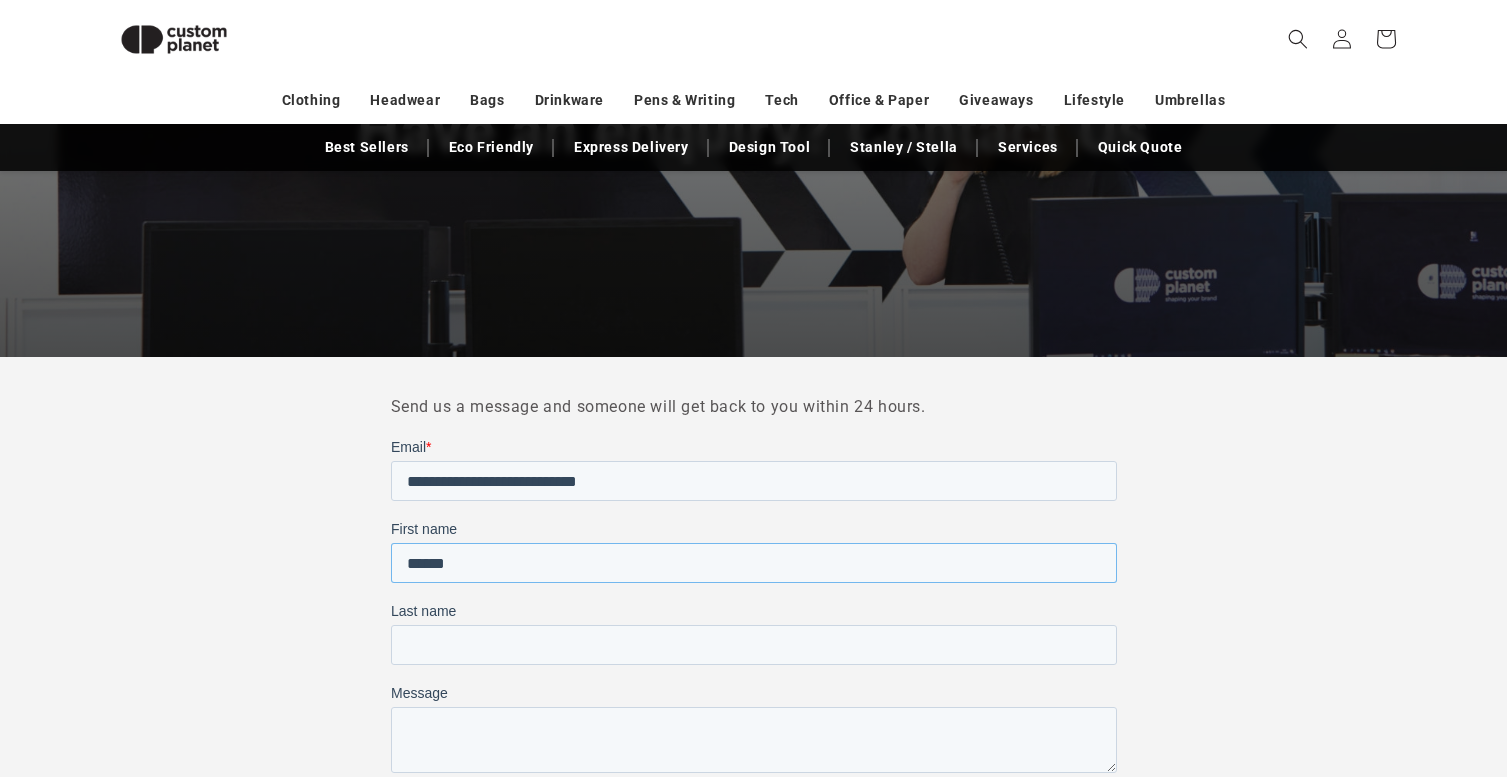 type on "******" 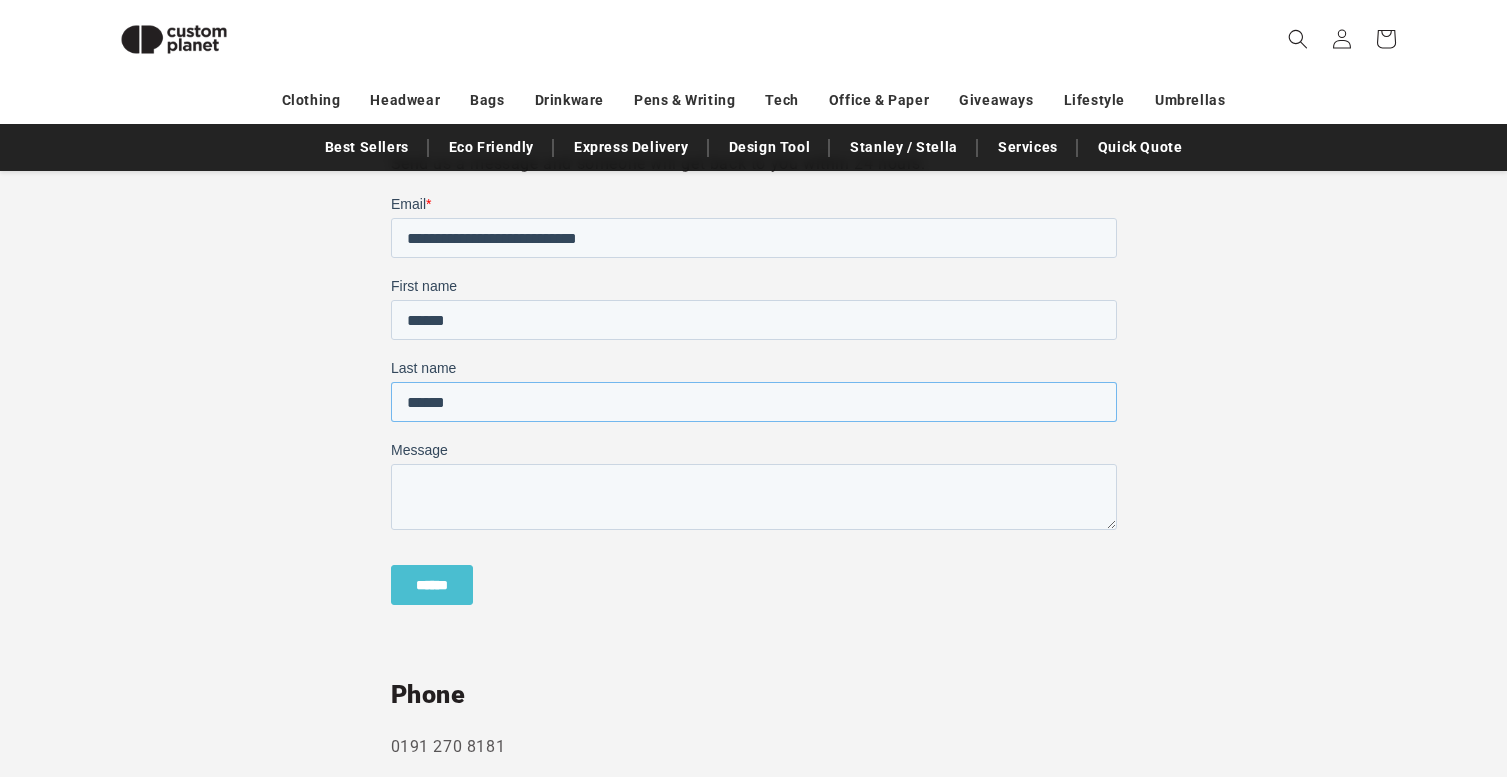 type on "******" 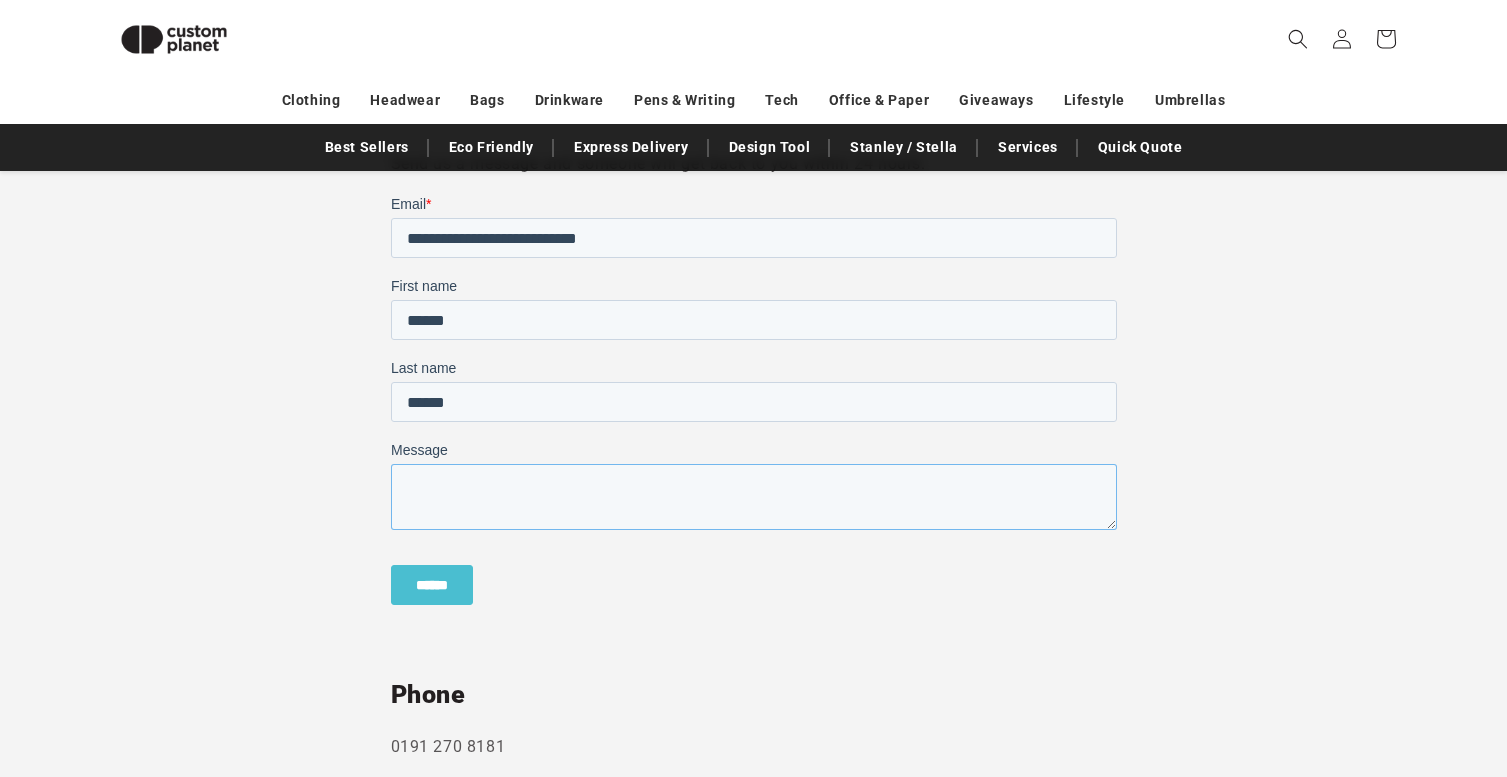scroll, scrollTop: 586, scrollLeft: 0, axis: vertical 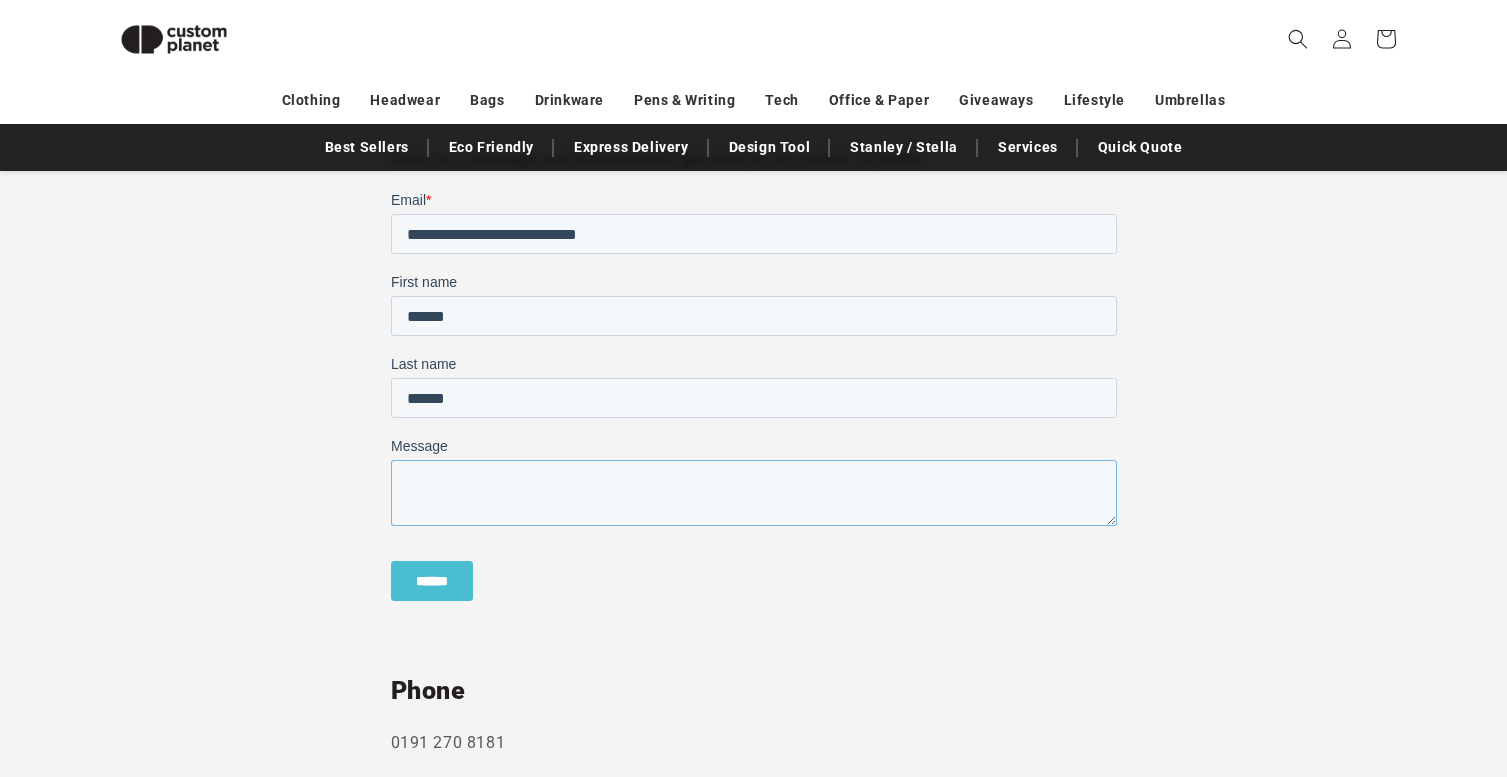 click on "Message" at bounding box center [753, 493] 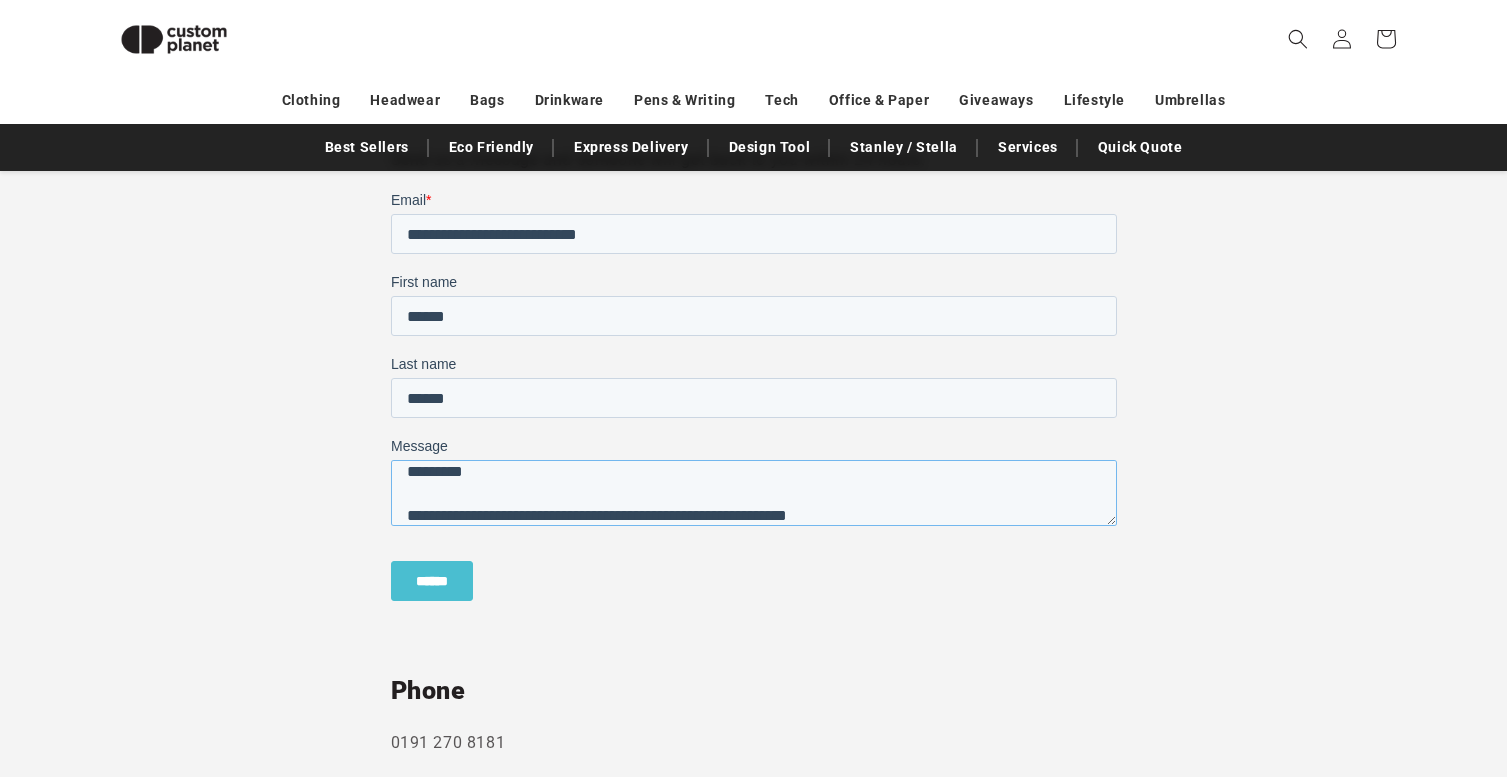 scroll, scrollTop: 54, scrollLeft: 0, axis: vertical 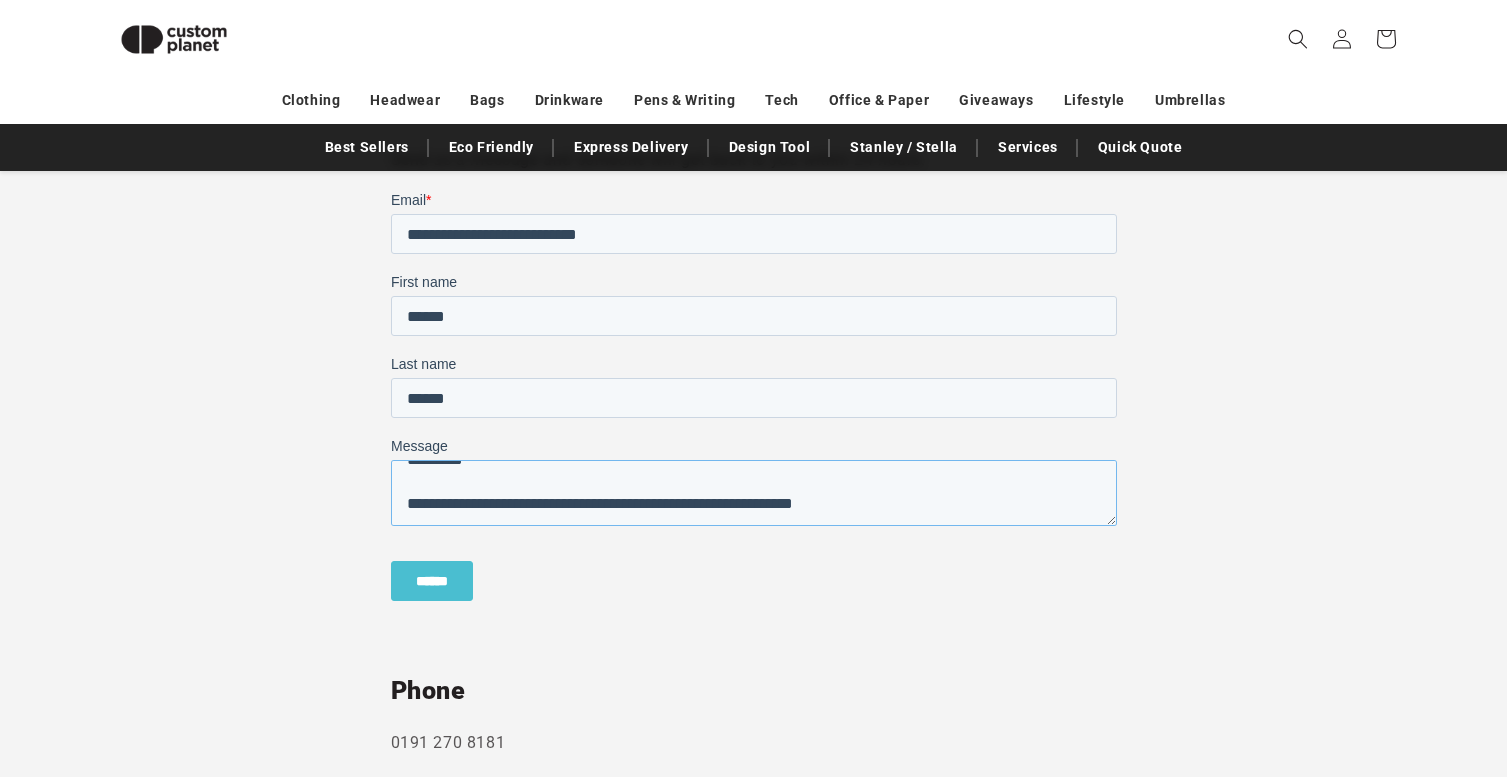 paste on "**********" 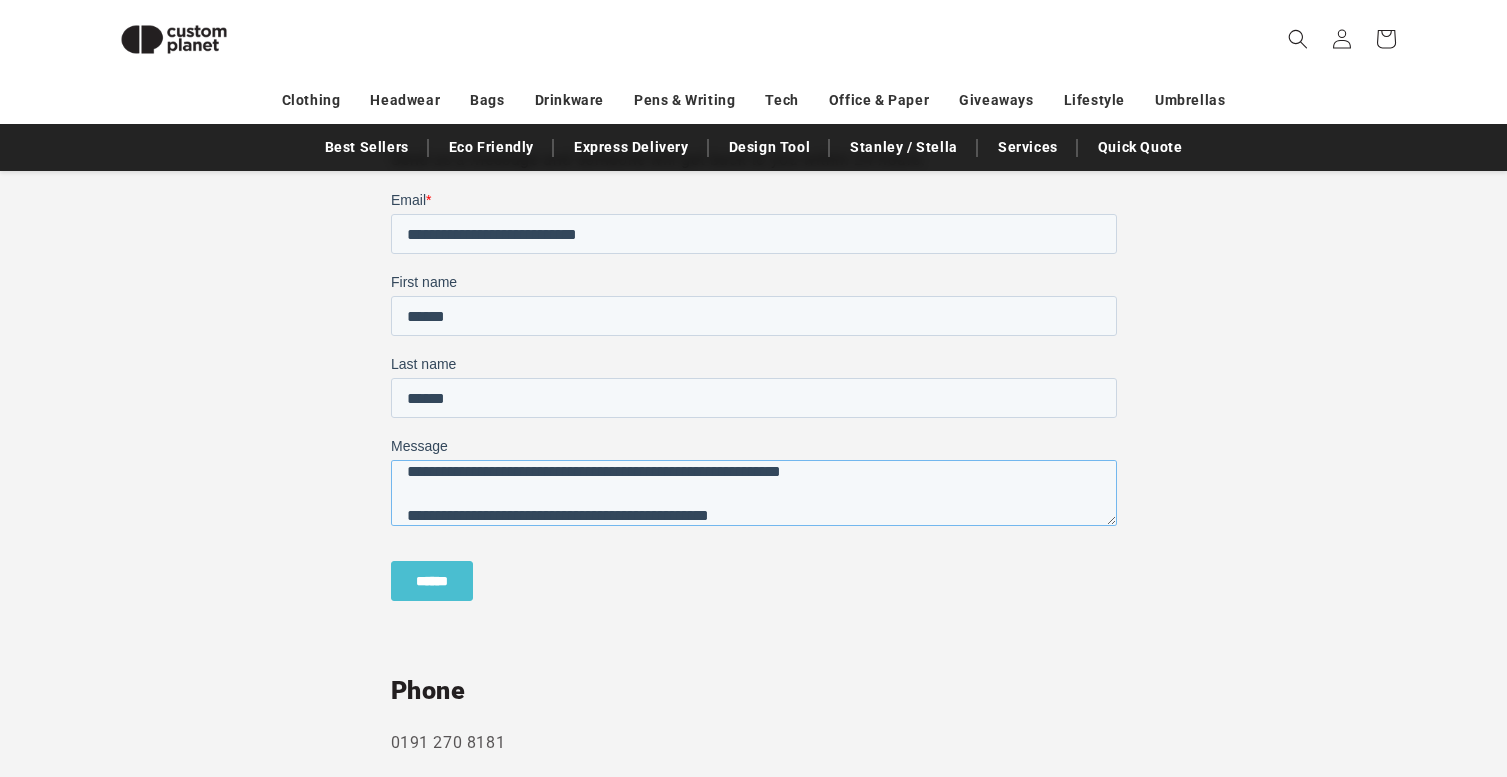 click on "**********" at bounding box center (753, 493) 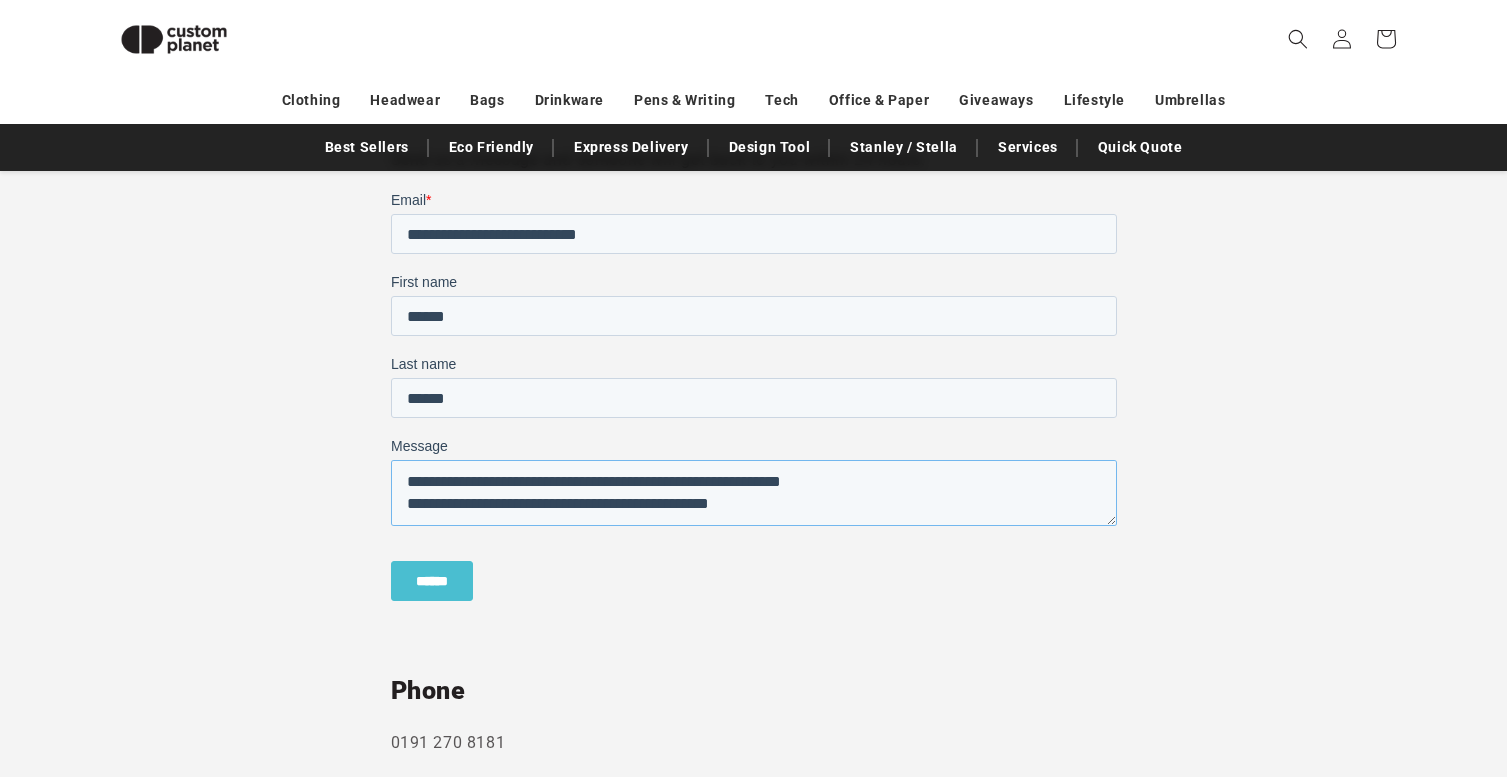 scroll, scrollTop: 32, scrollLeft: 0, axis: vertical 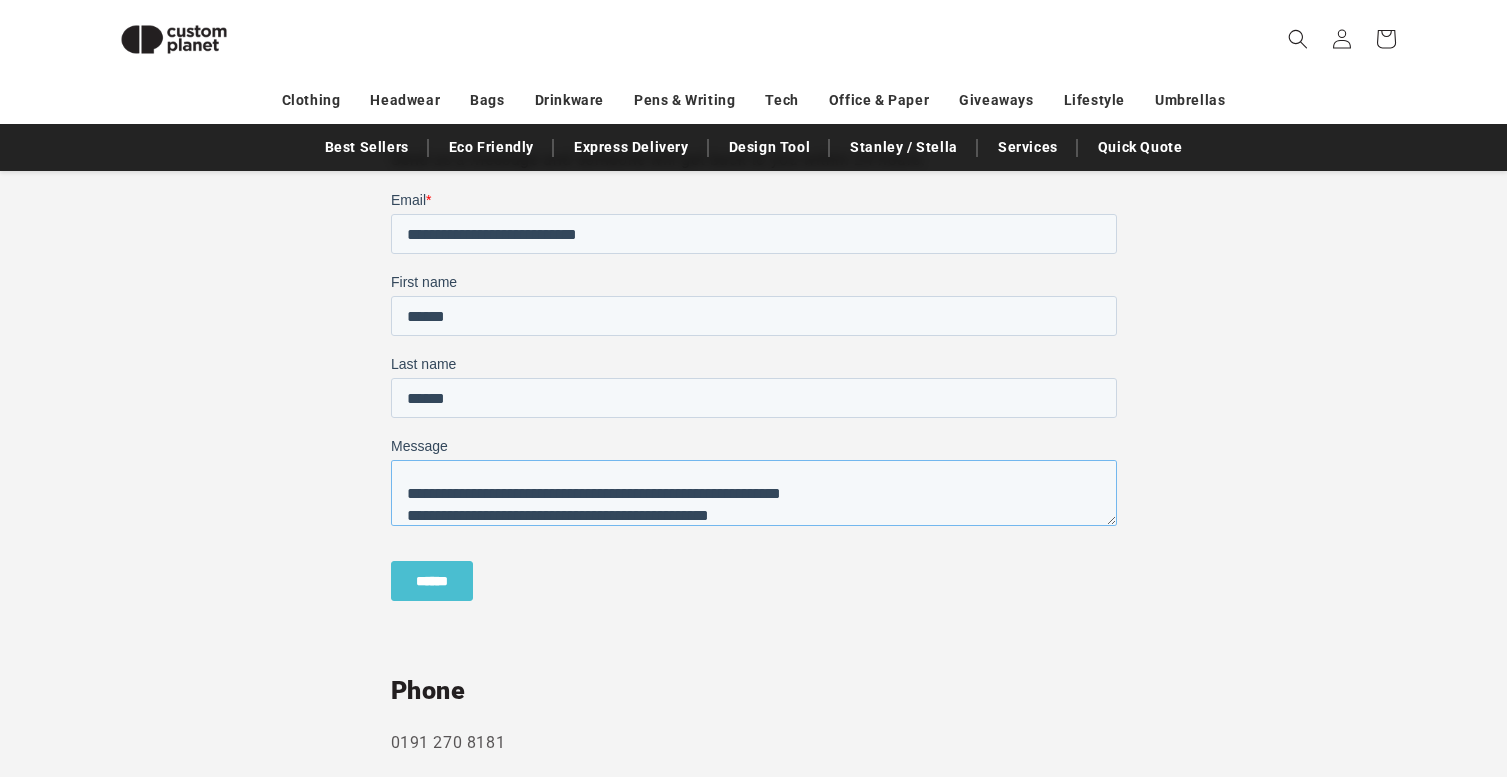 click on "**********" at bounding box center (753, 493) 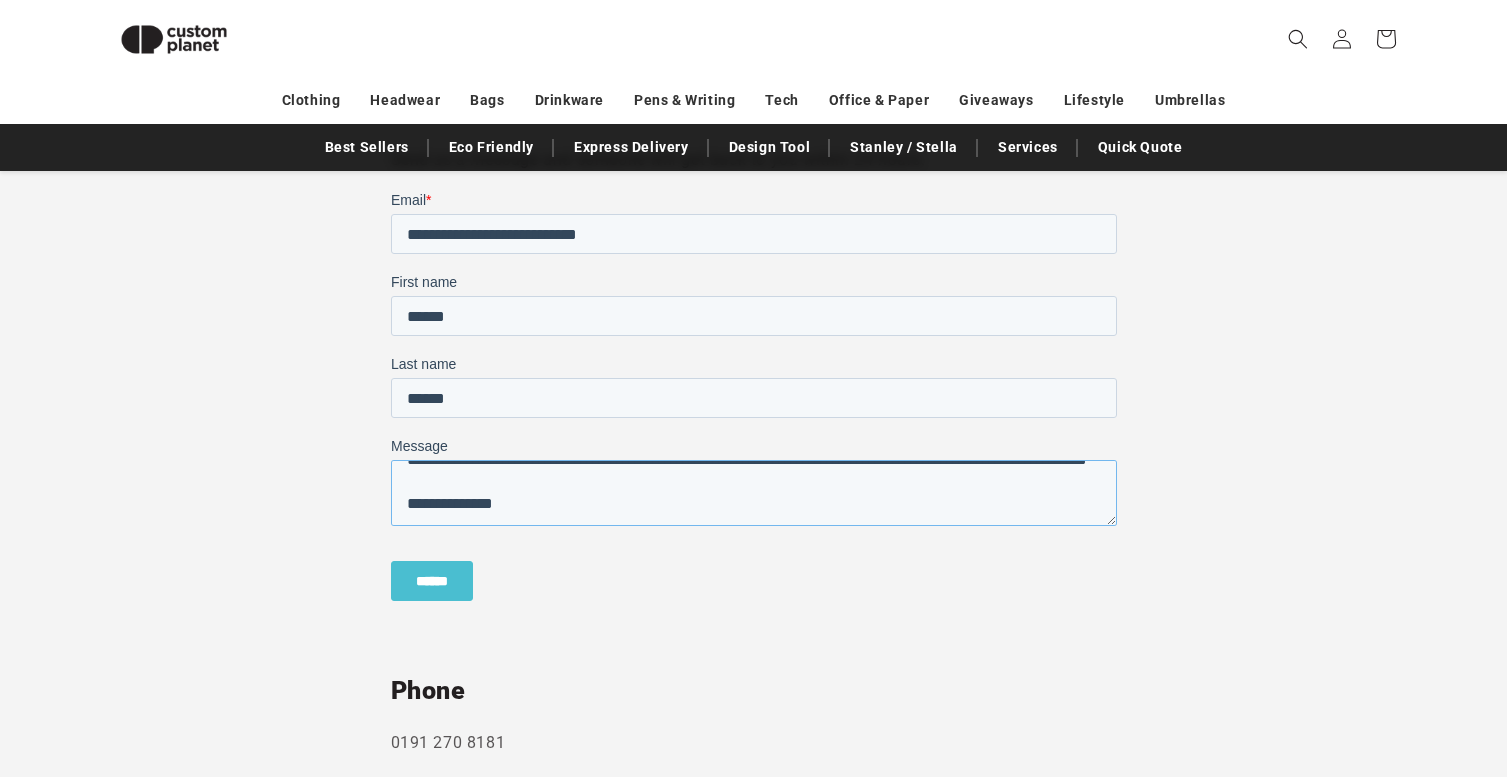 scroll, scrollTop: 186, scrollLeft: 0, axis: vertical 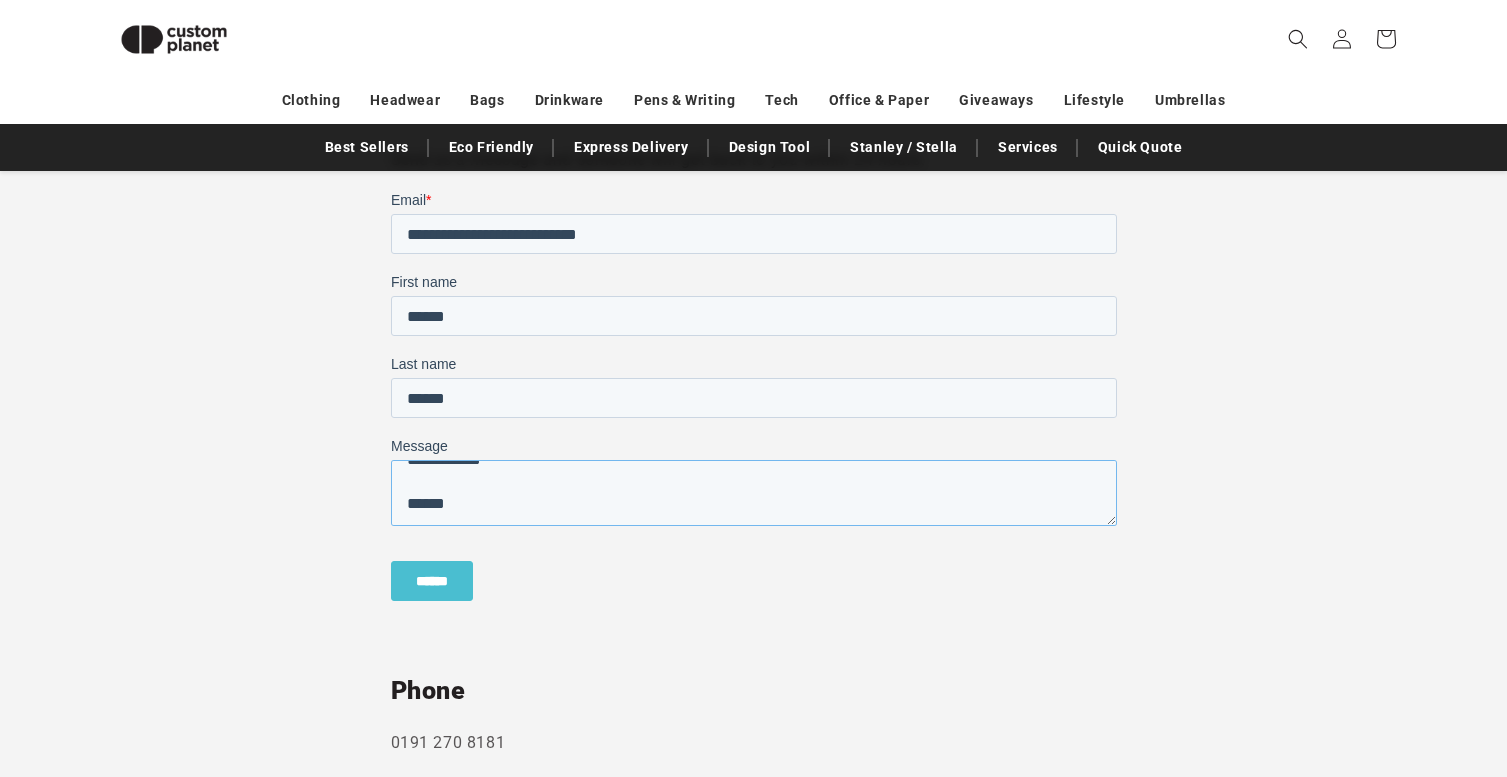 type on "**********" 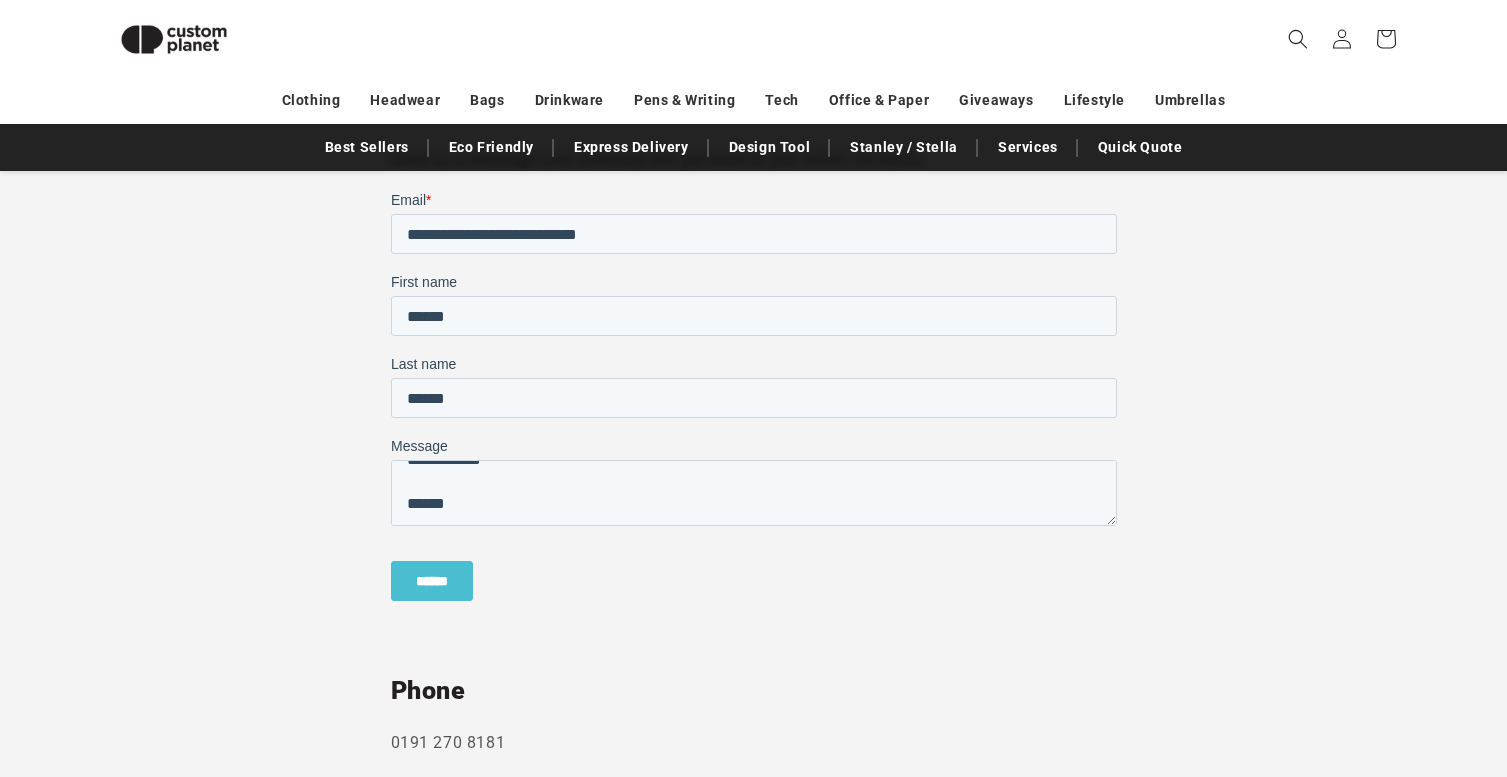 click on "******" at bounding box center [431, 581] 